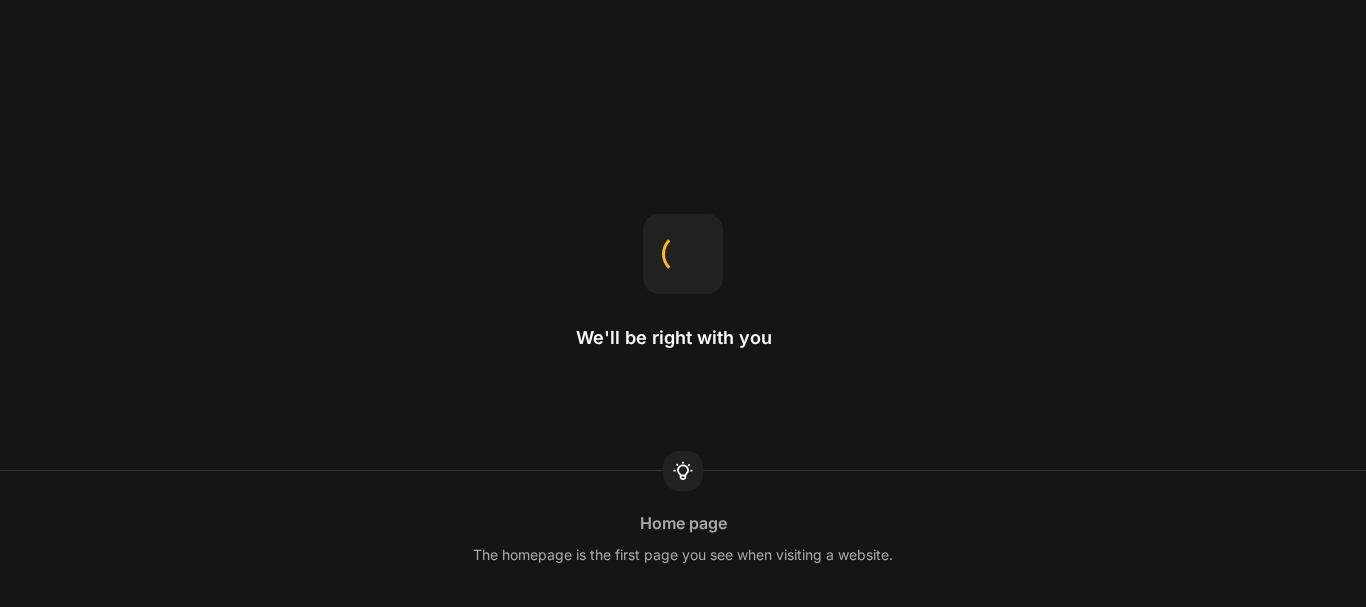 scroll, scrollTop: 0, scrollLeft: 0, axis: both 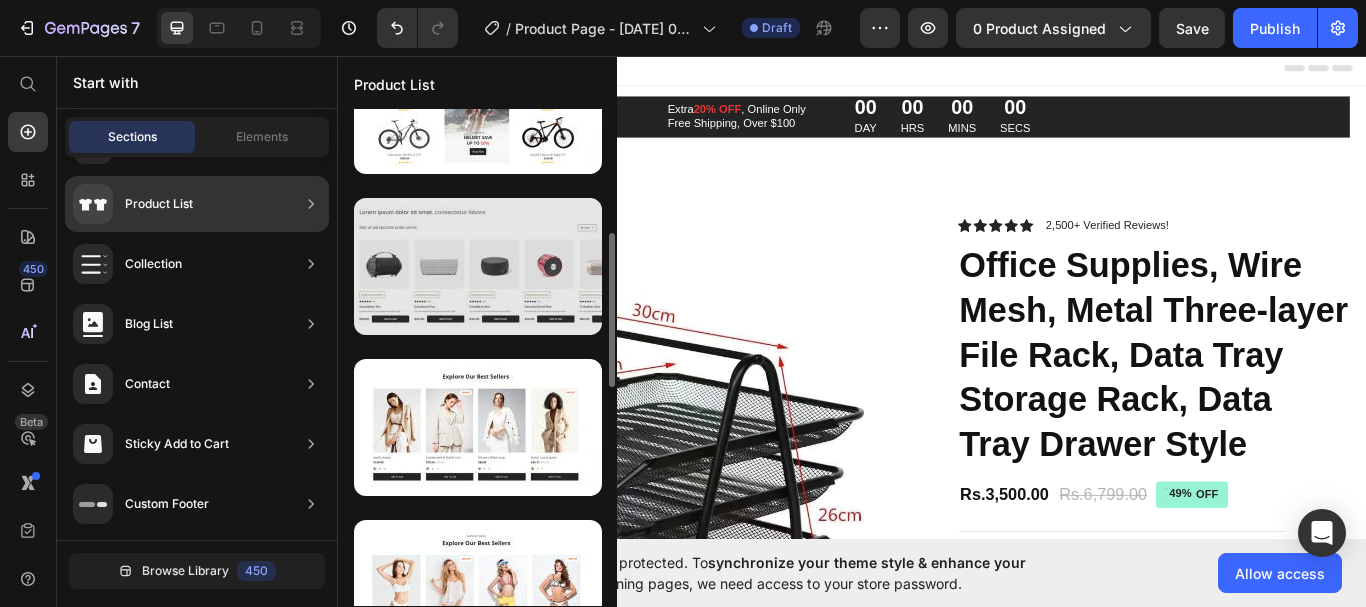 click at bounding box center [478, 266] 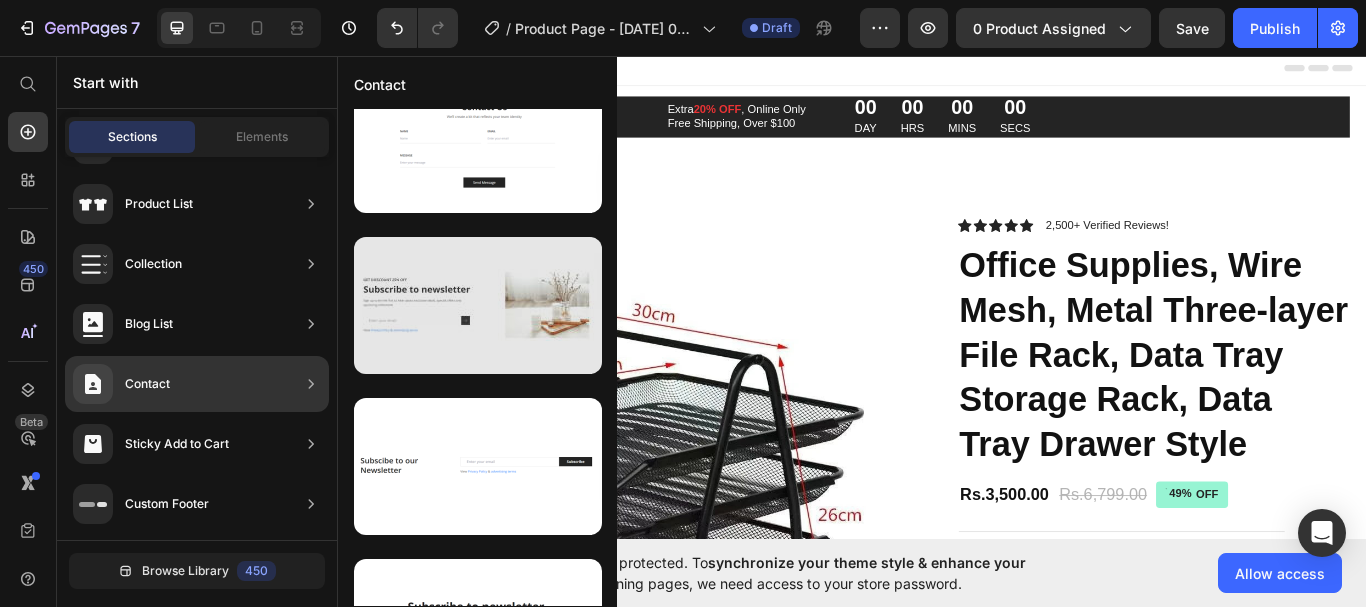 scroll, scrollTop: 0, scrollLeft: 0, axis: both 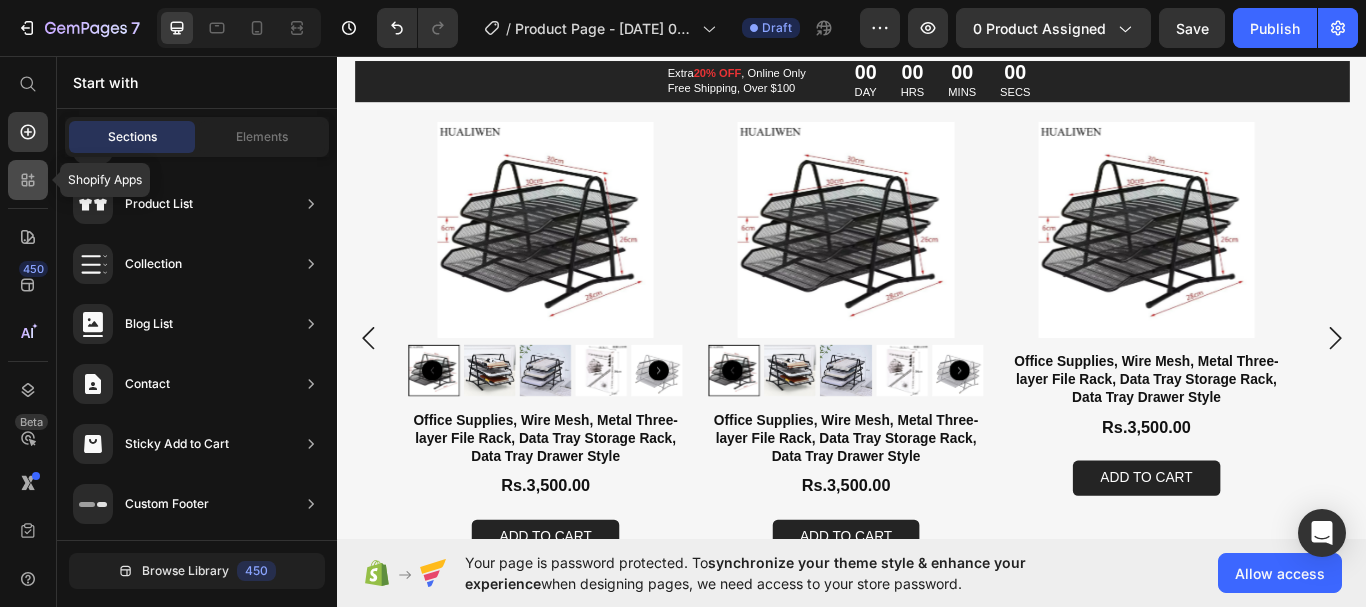 click 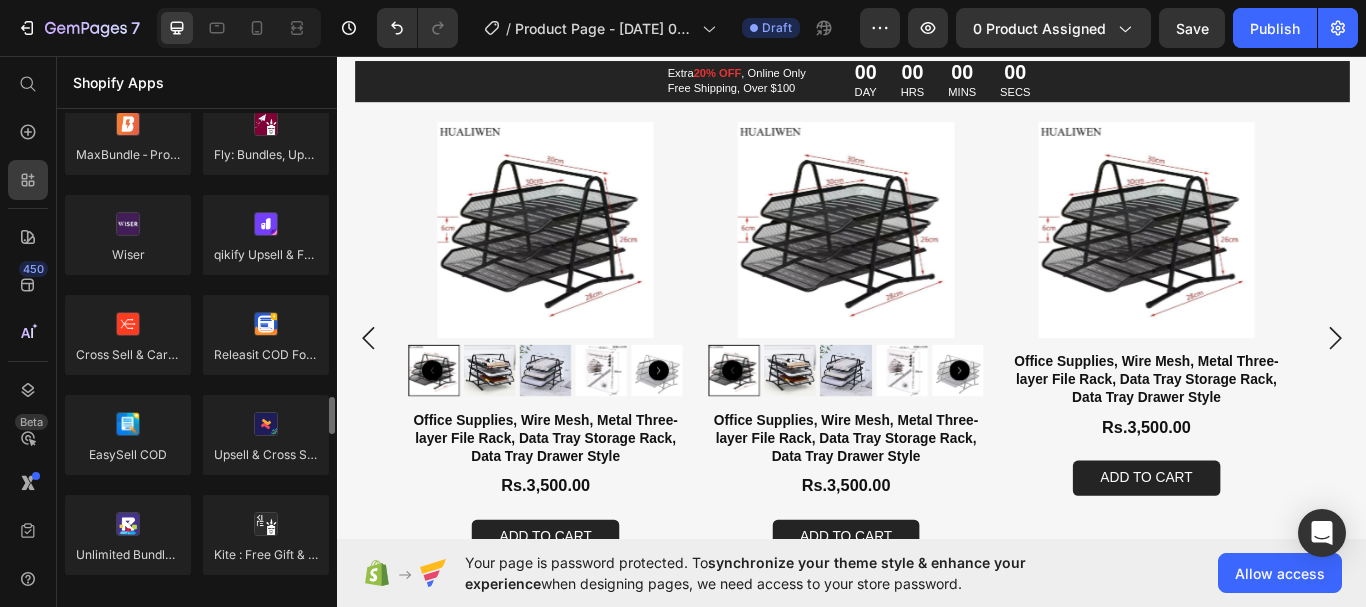 scroll, scrollTop: 1800, scrollLeft: 0, axis: vertical 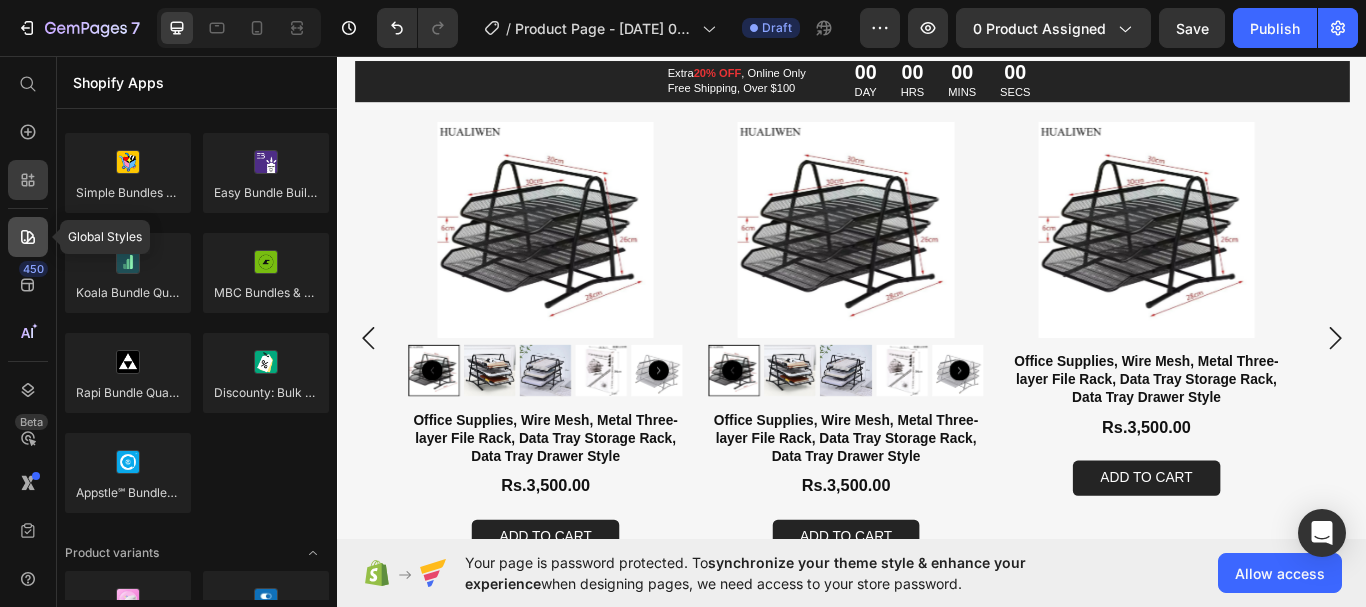 click 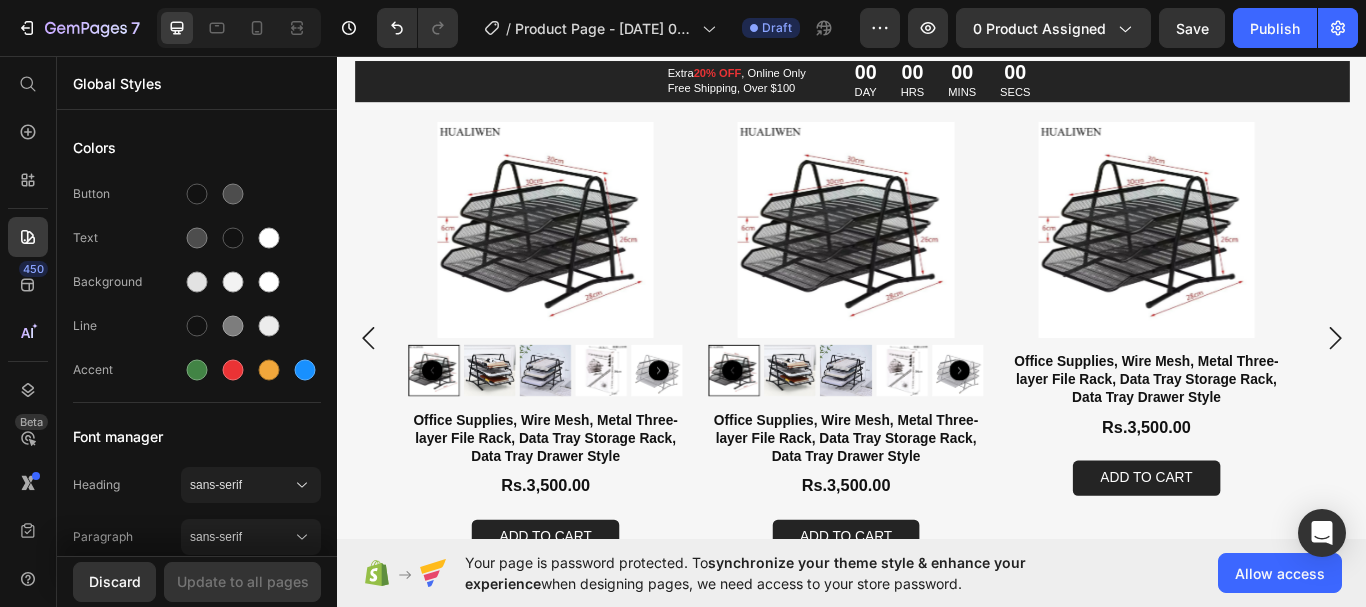 scroll, scrollTop: 700, scrollLeft: 0, axis: vertical 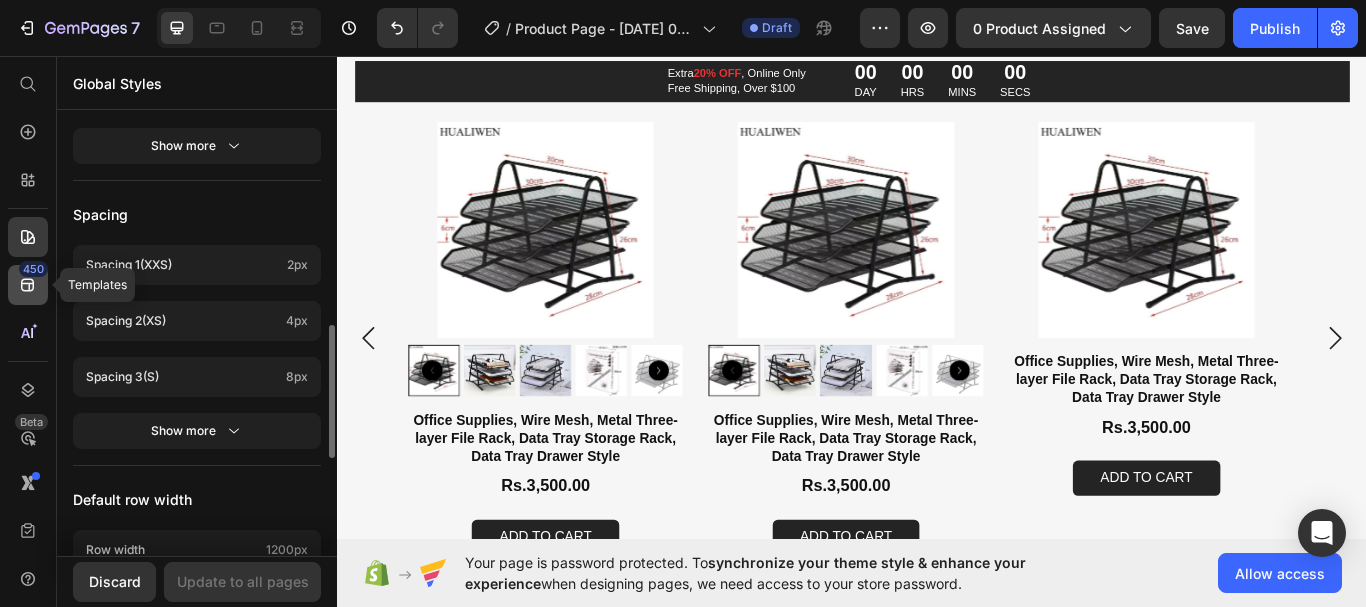 click 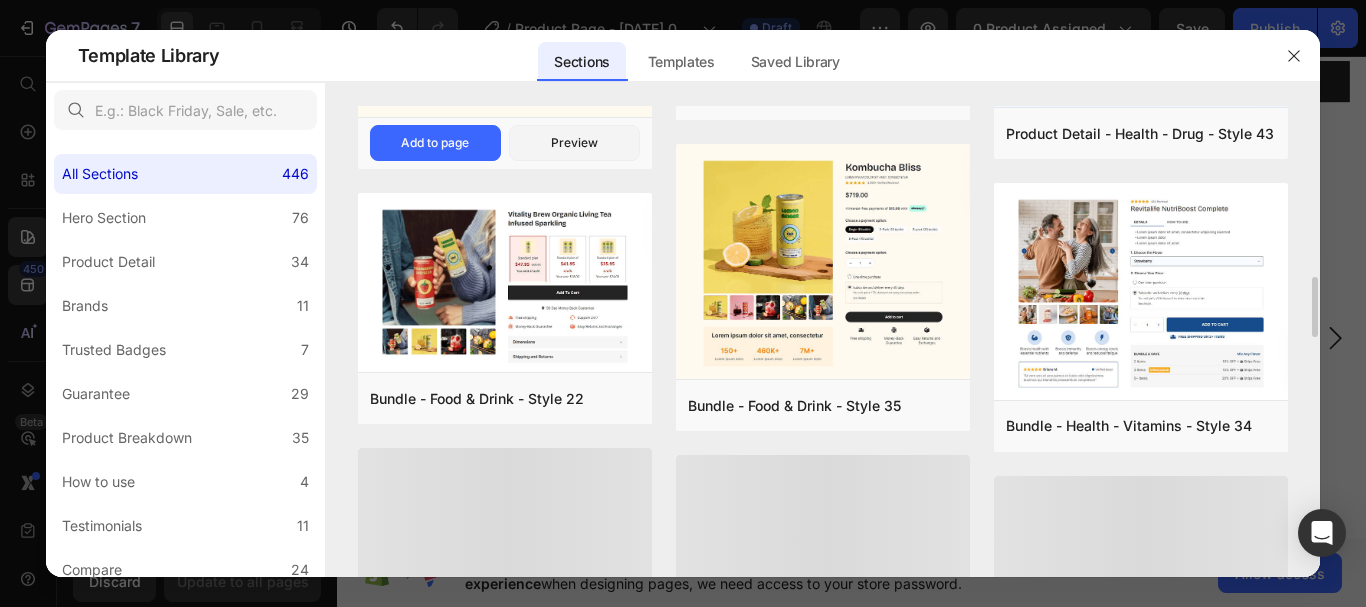 scroll, scrollTop: 924, scrollLeft: 0, axis: vertical 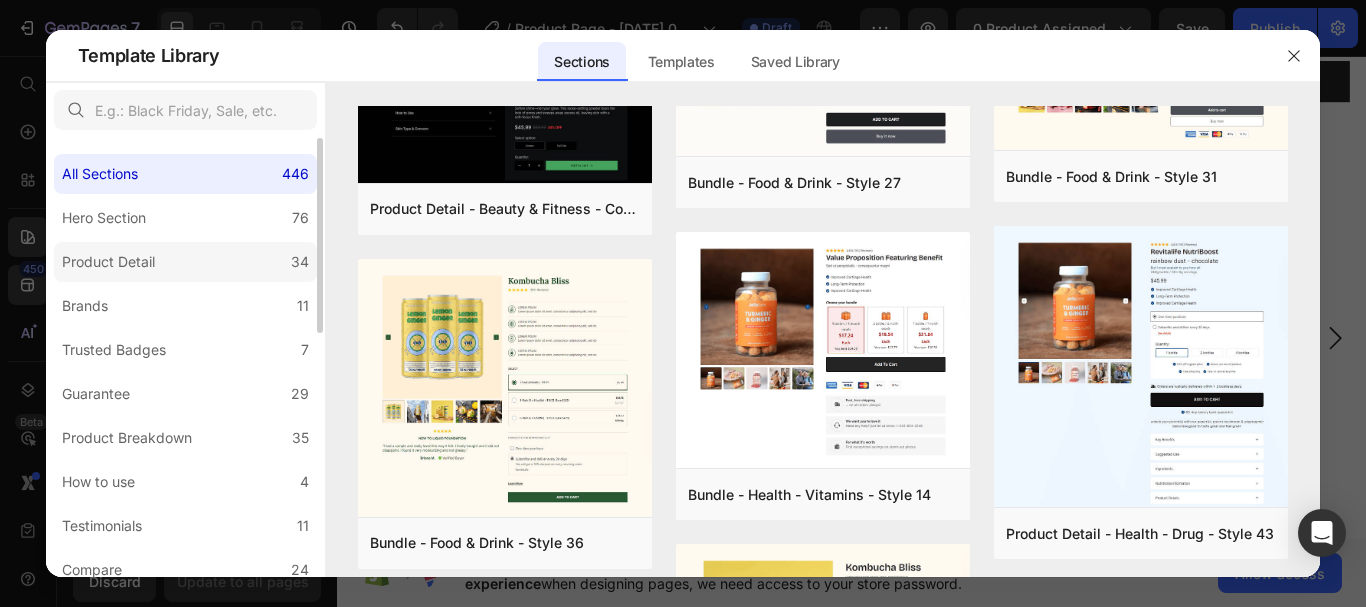 click on "Product Detail" at bounding box center [112, 262] 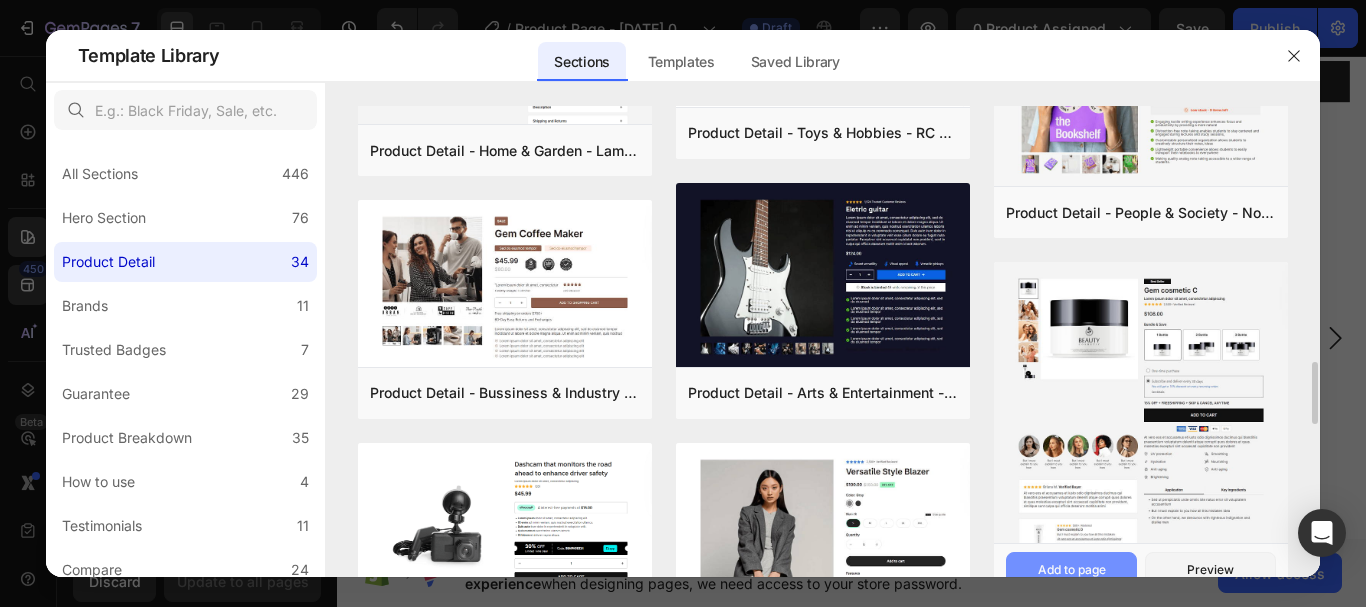 scroll, scrollTop: 1168, scrollLeft: 0, axis: vertical 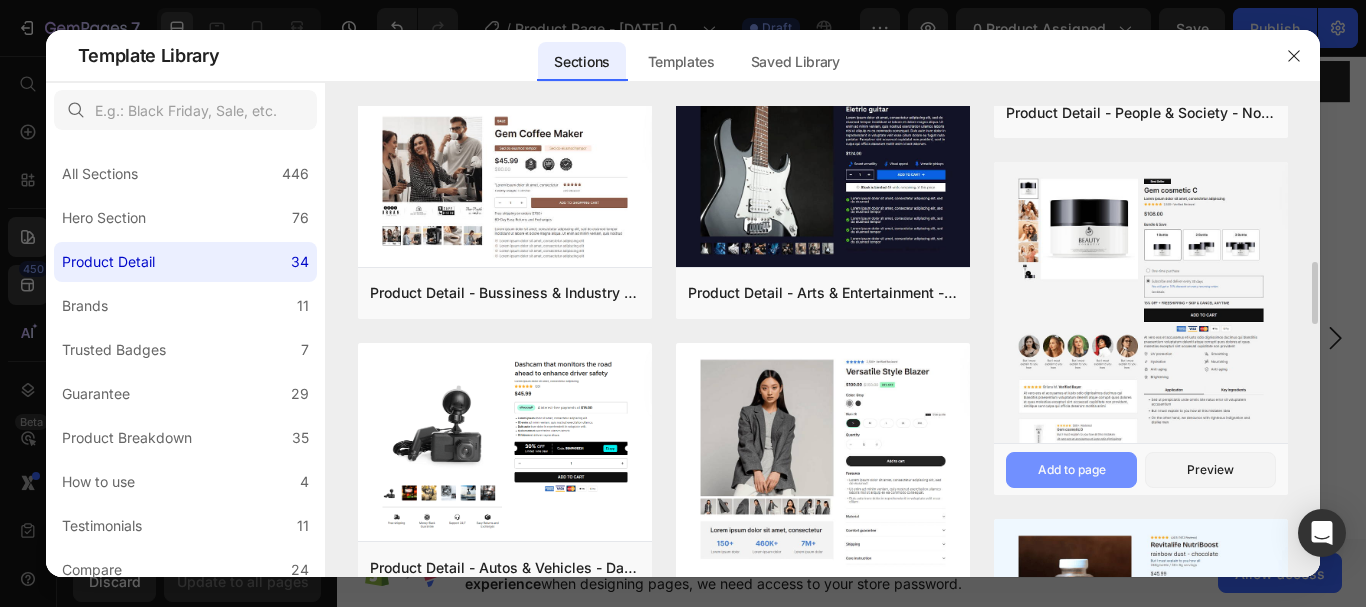 click on "Add to page" at bounding box center [1071, 470] 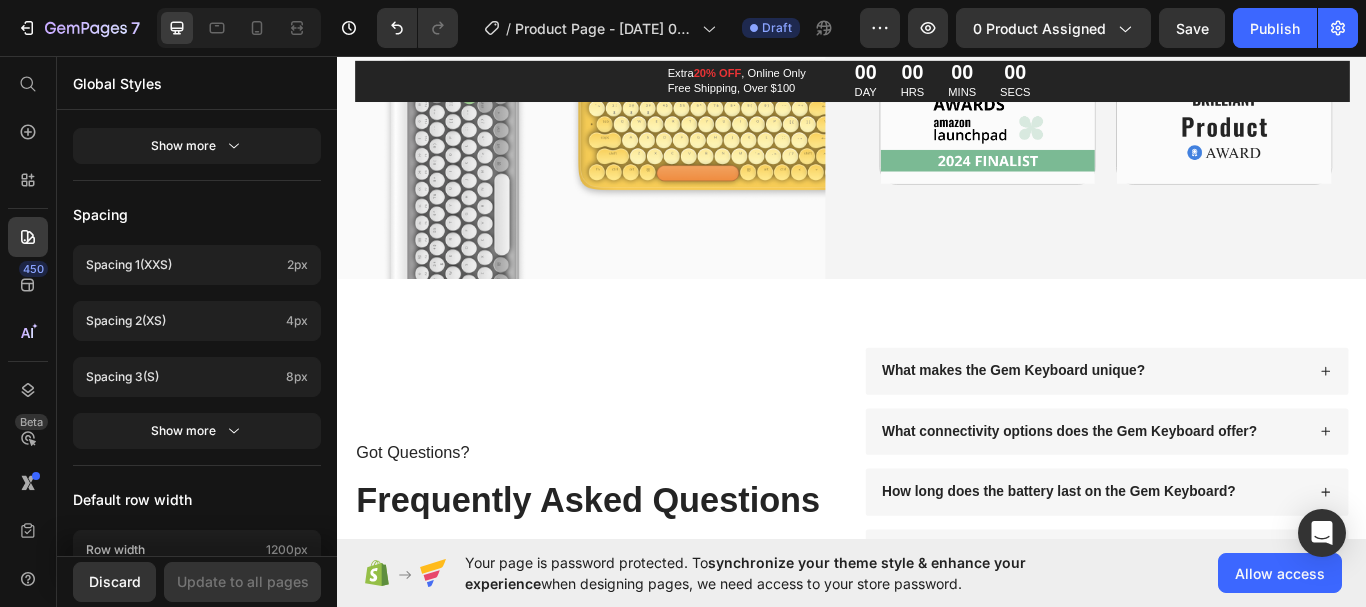 scroll, scrollTop: 7086, scrollLeft: 0, axis: vertical 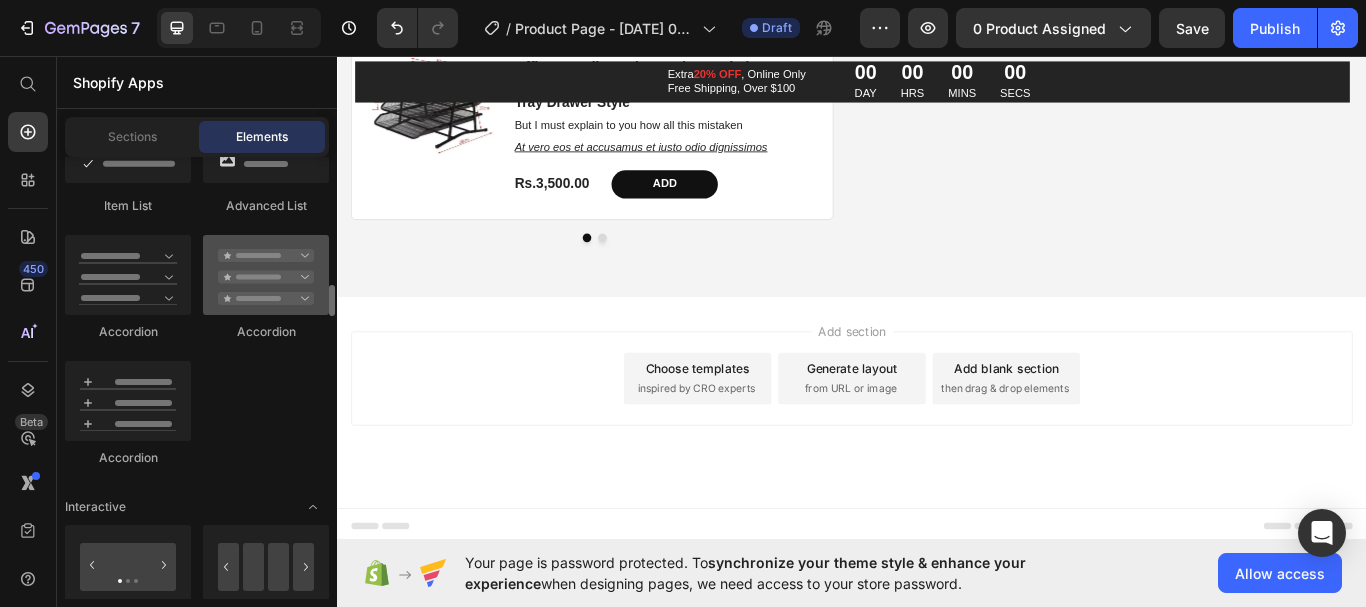 click at bounding box center (266, 275) 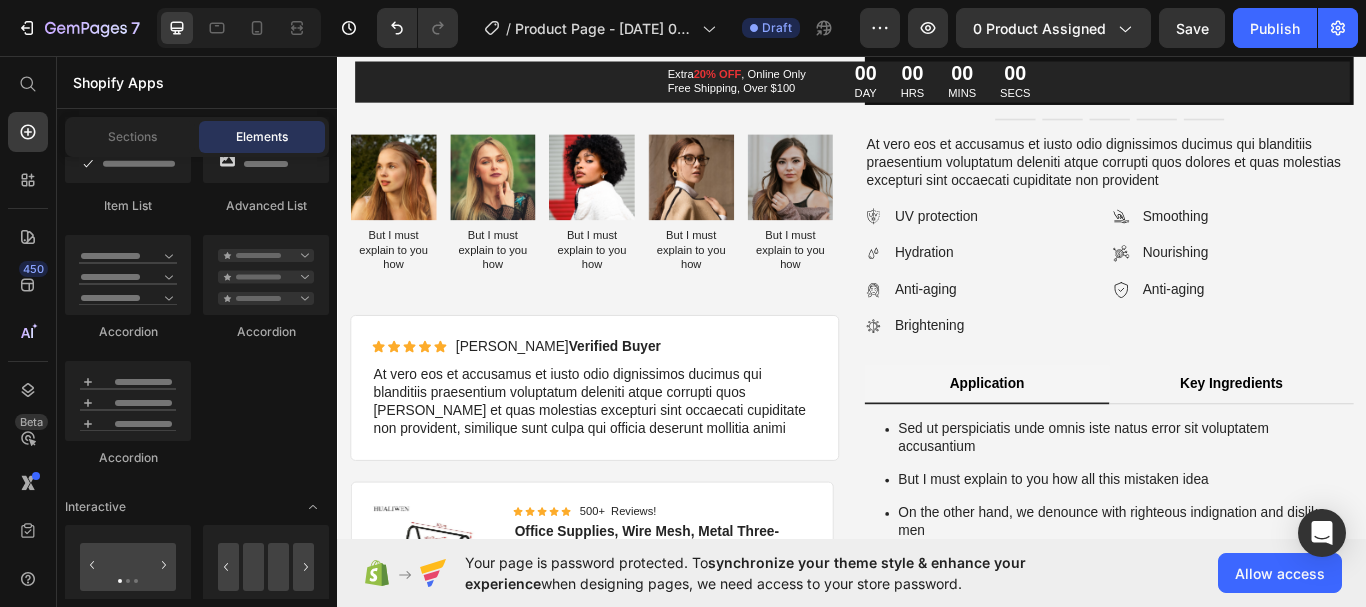 scroll, scrollTop: 10155, scrollLeft: 0, axis: vertical 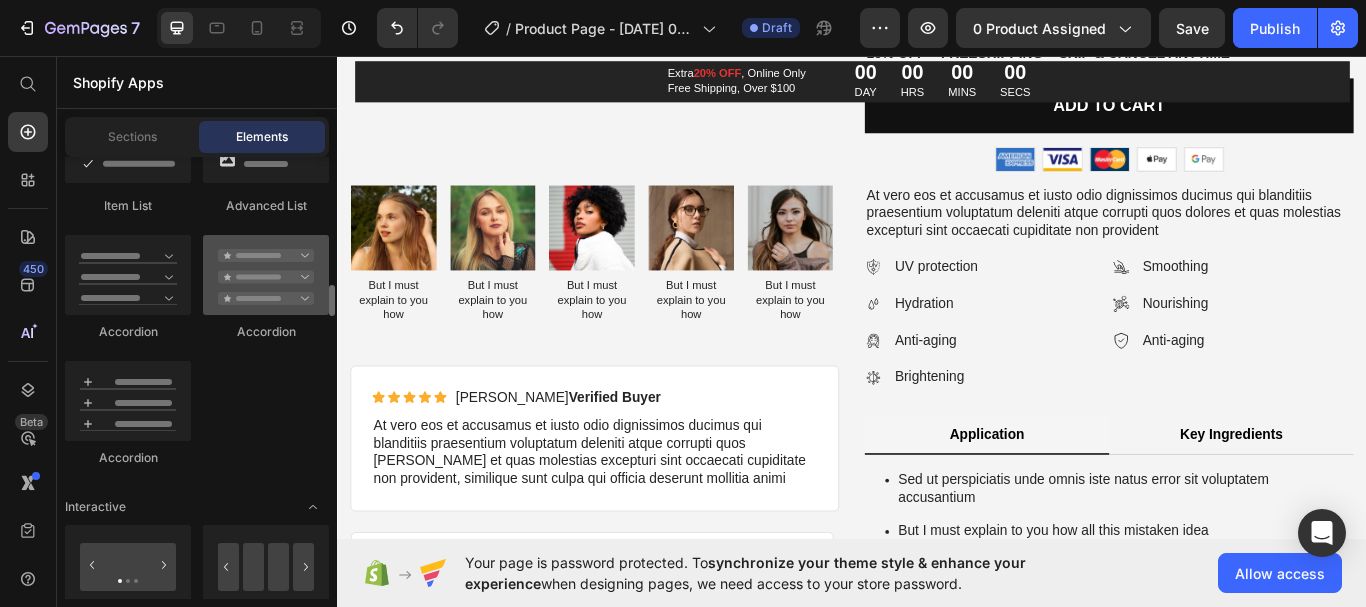click at bounding box center (266, 275) 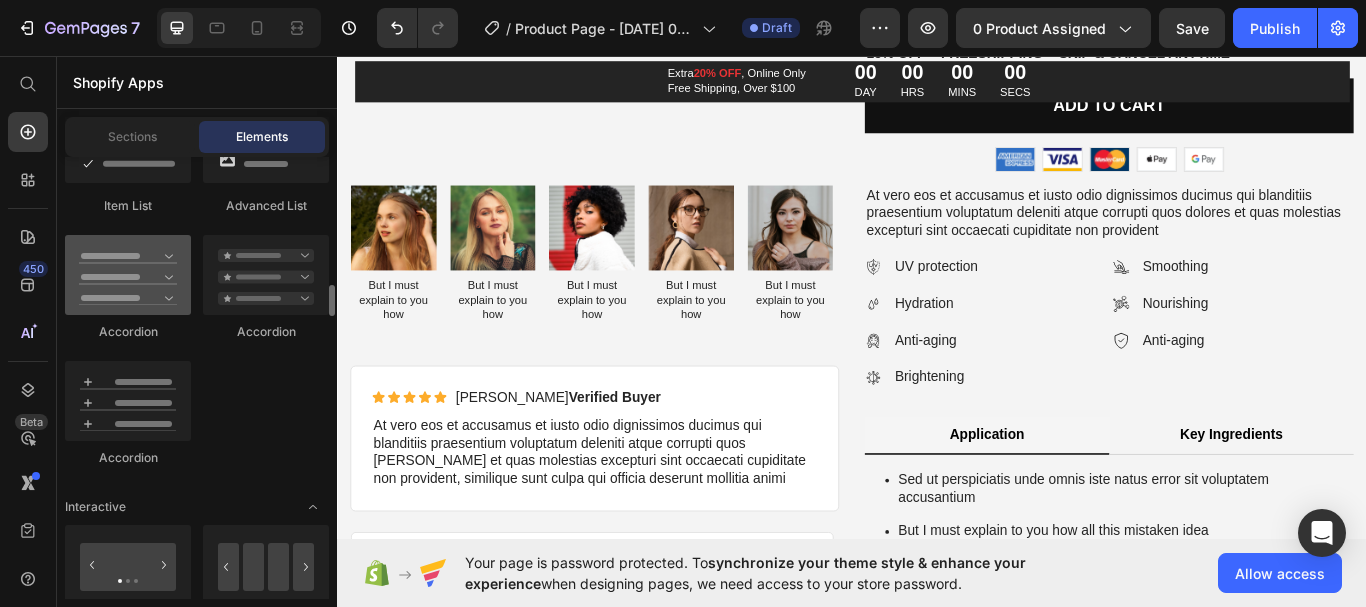 click at bounding box center [128, 275] 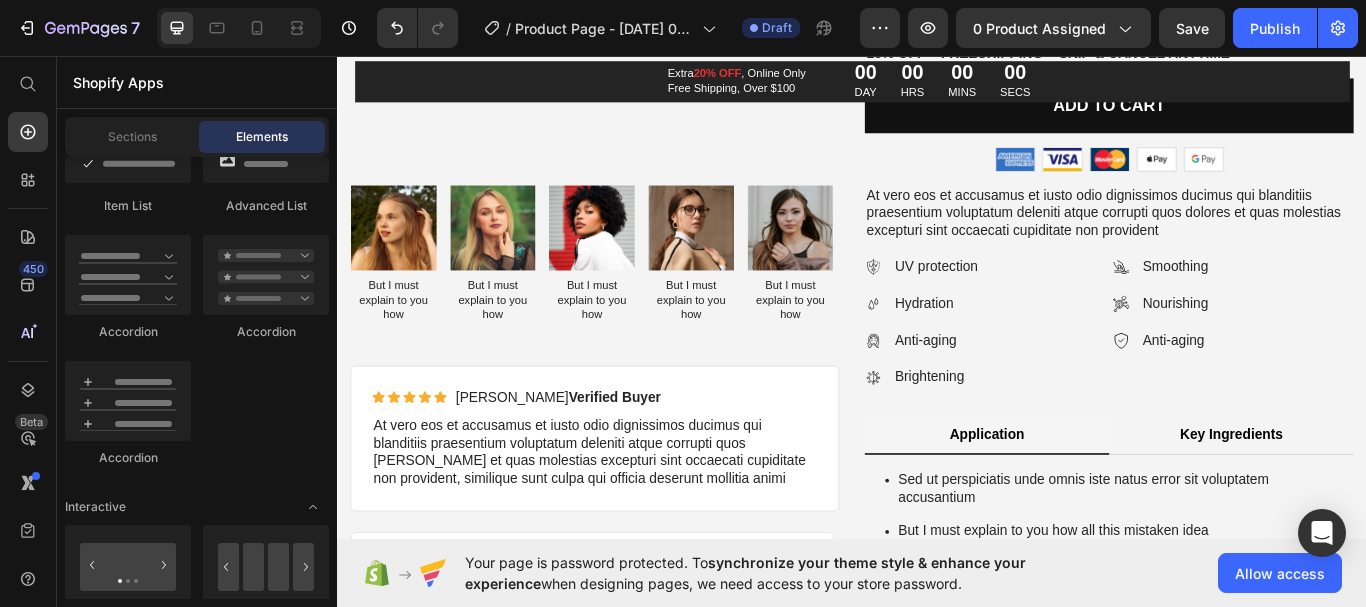 click on "Sections Elements" at bounding box center [197, 137] 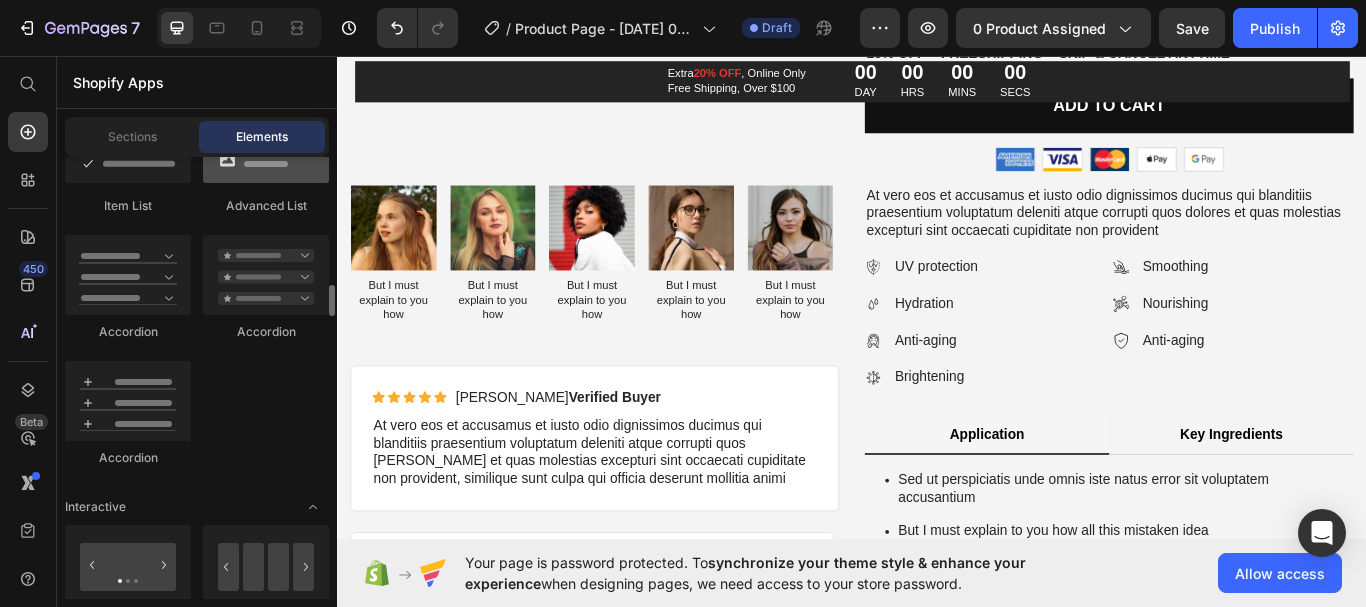 click at bounding box center [266, 143] 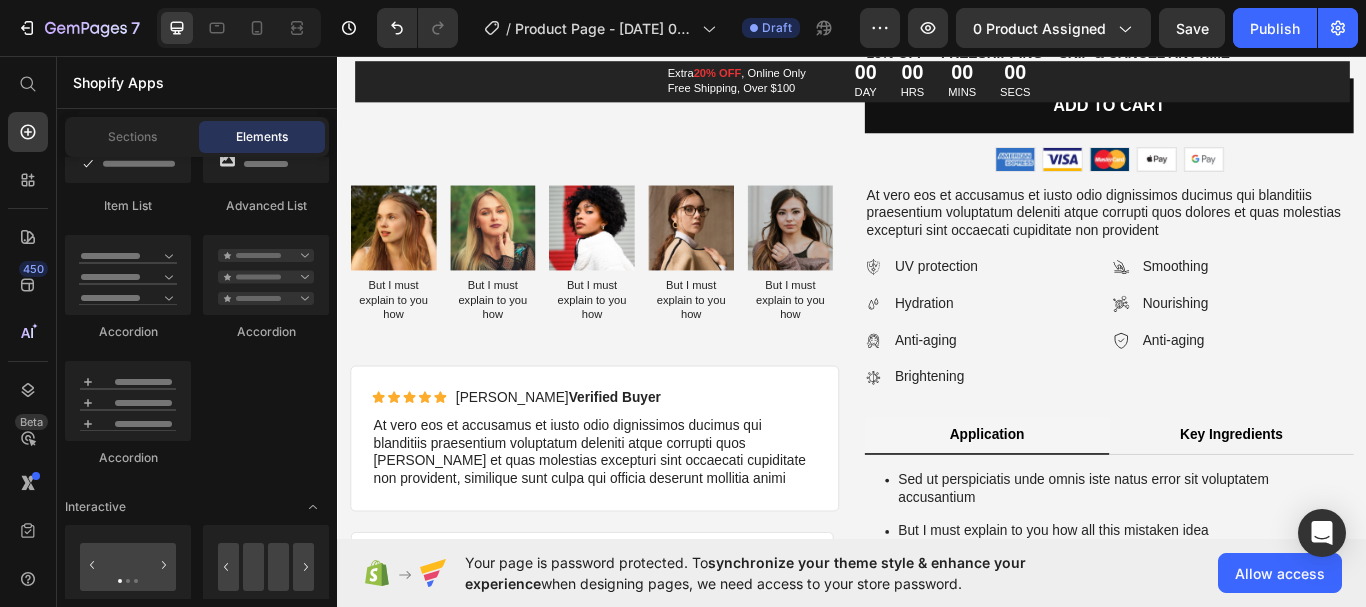 click on "Elements" at bounding box center [262, 137] 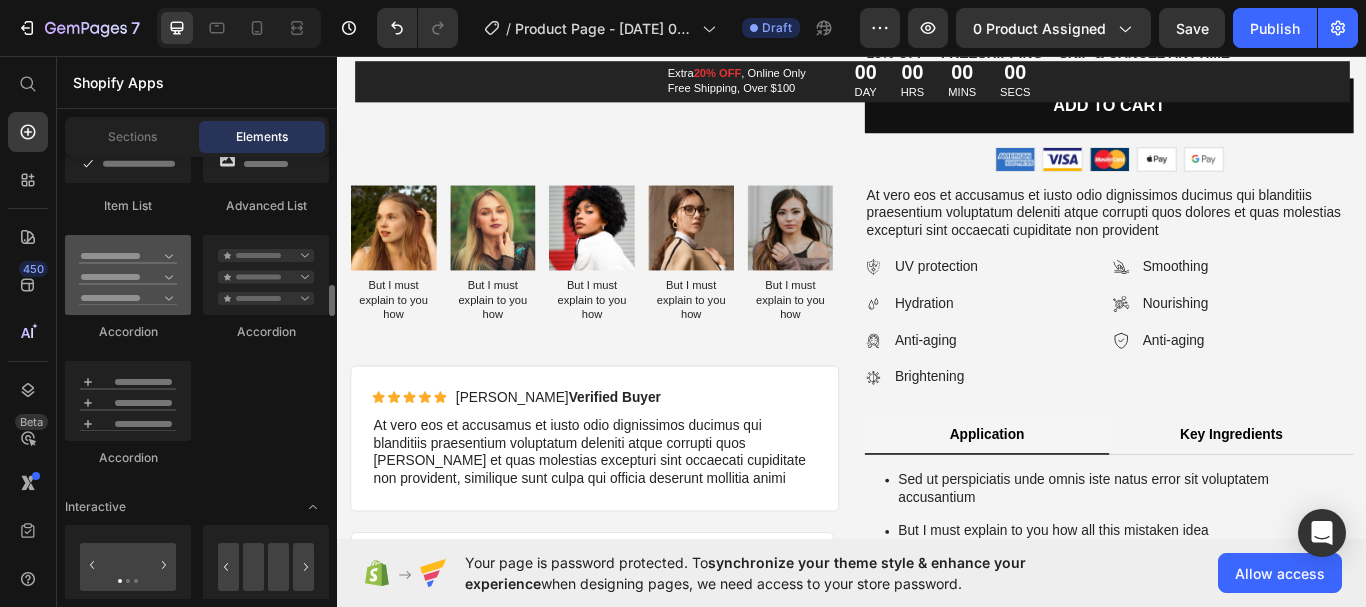 click at bounding box center (128, 275) 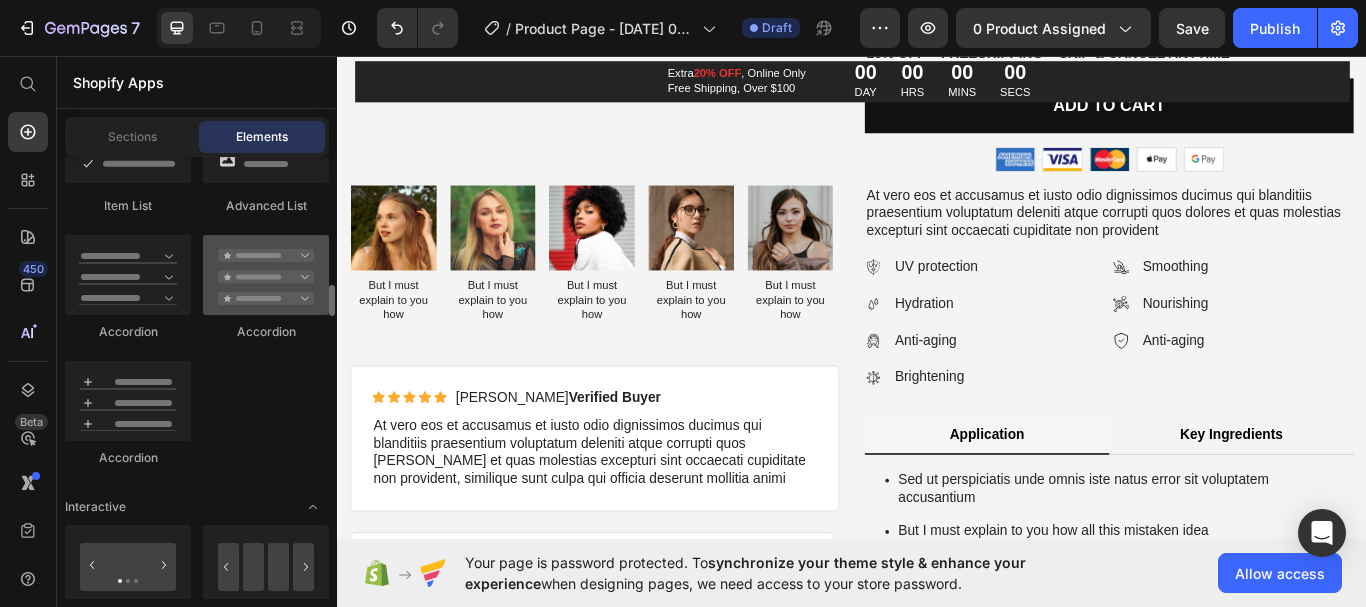 click at bounding box center (266, 275) 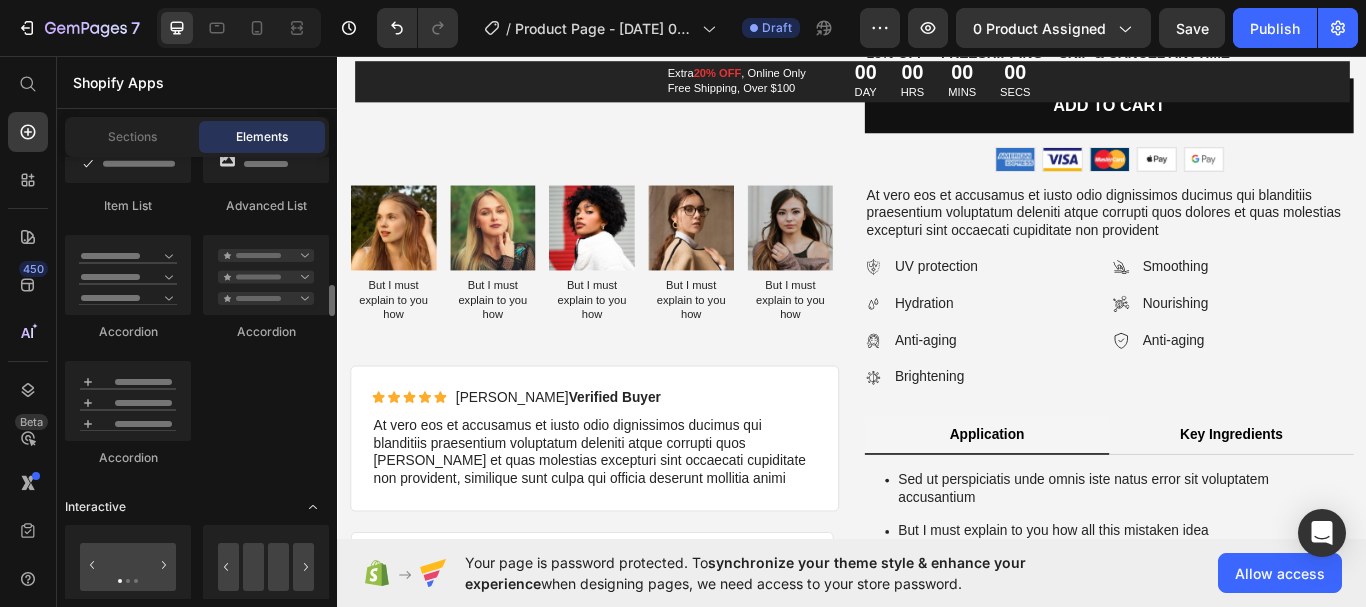 scroll, scrollTop: 1900, scrollLeft: 0, axis: vertical 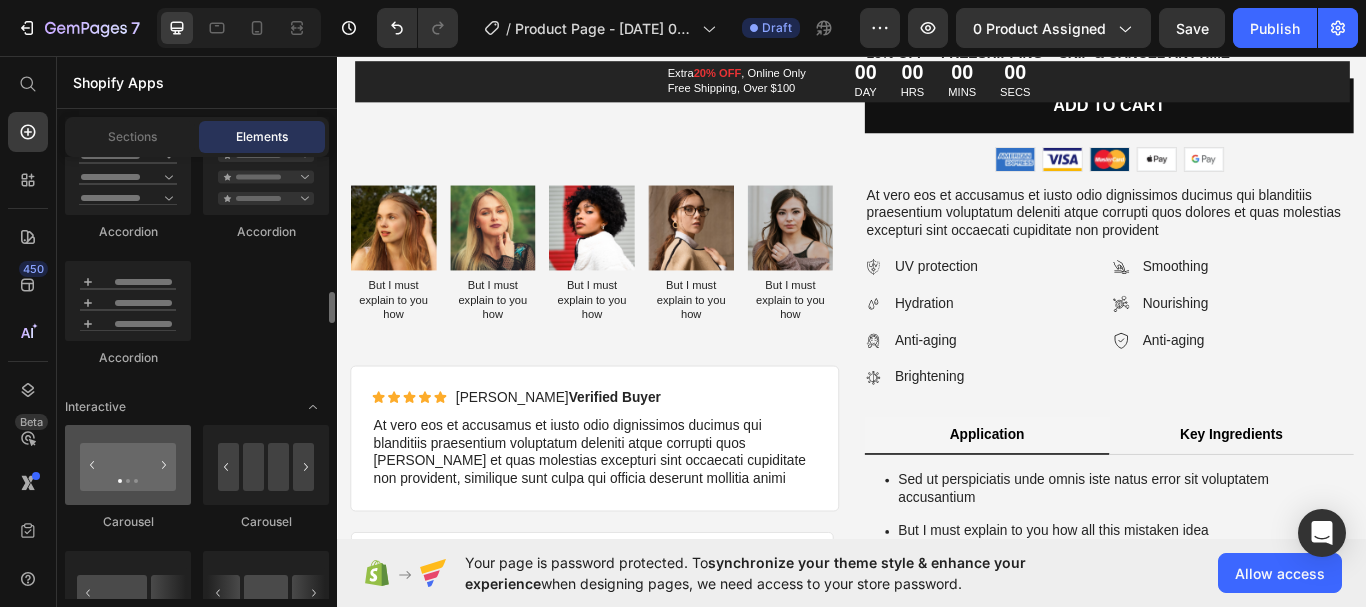 click at bounding box center [128, 465] 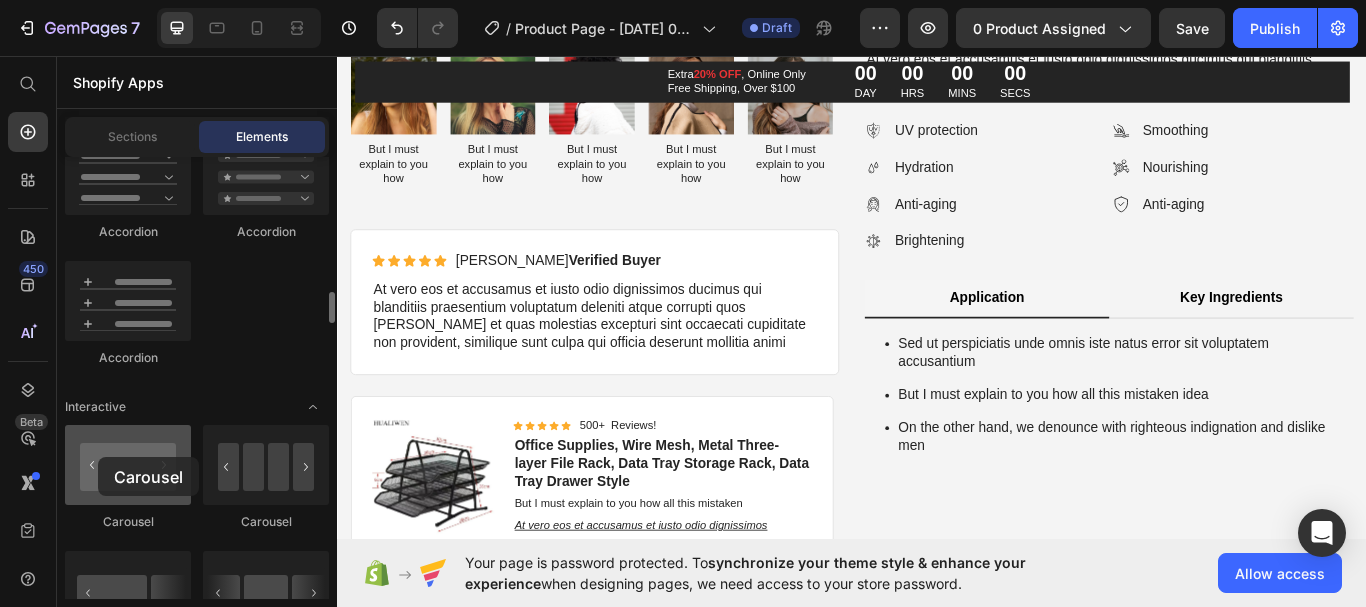 drag, startPoint x: 310, startPoint y: 421, endPoint x: 98, endPoint y: 457, distance: 215.03488 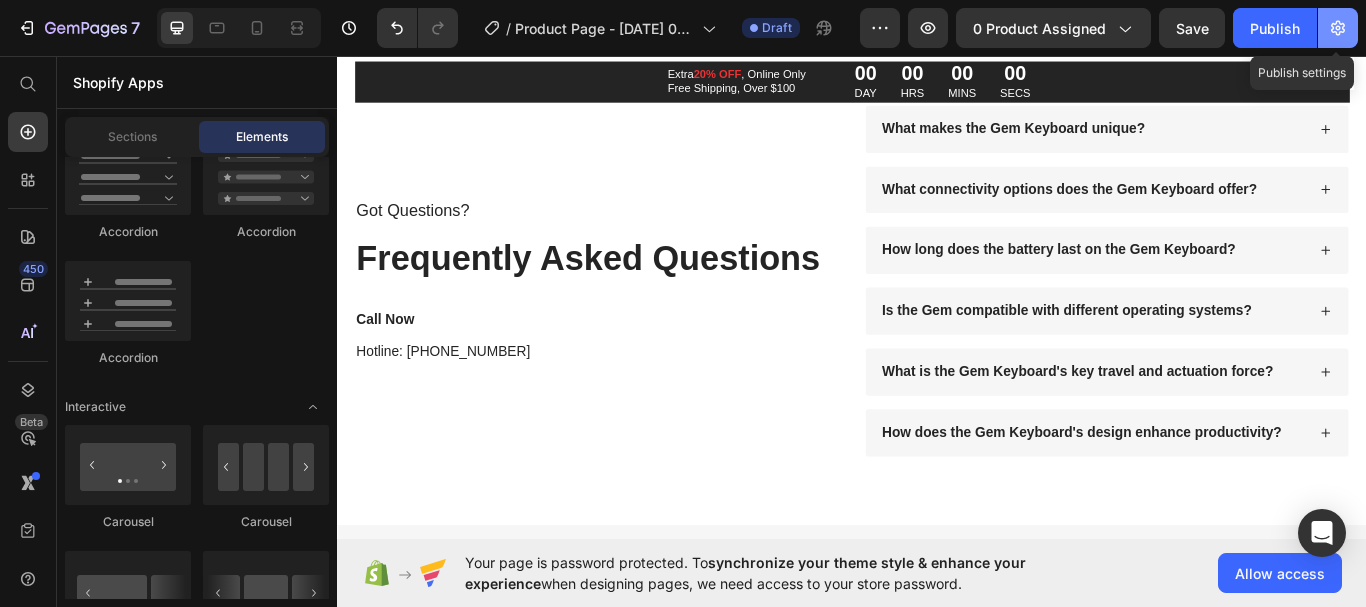 scroll, scrollTop: 7547, scrollLeft: 0, axis: vertical 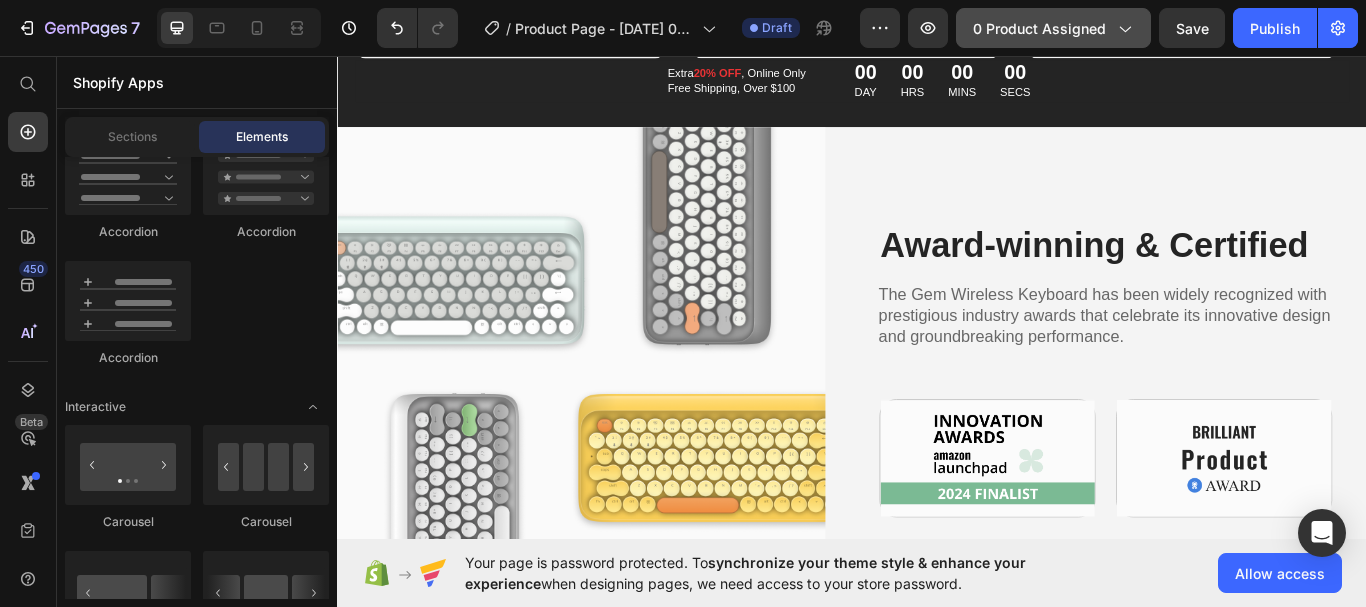 click on "0 product assigned" 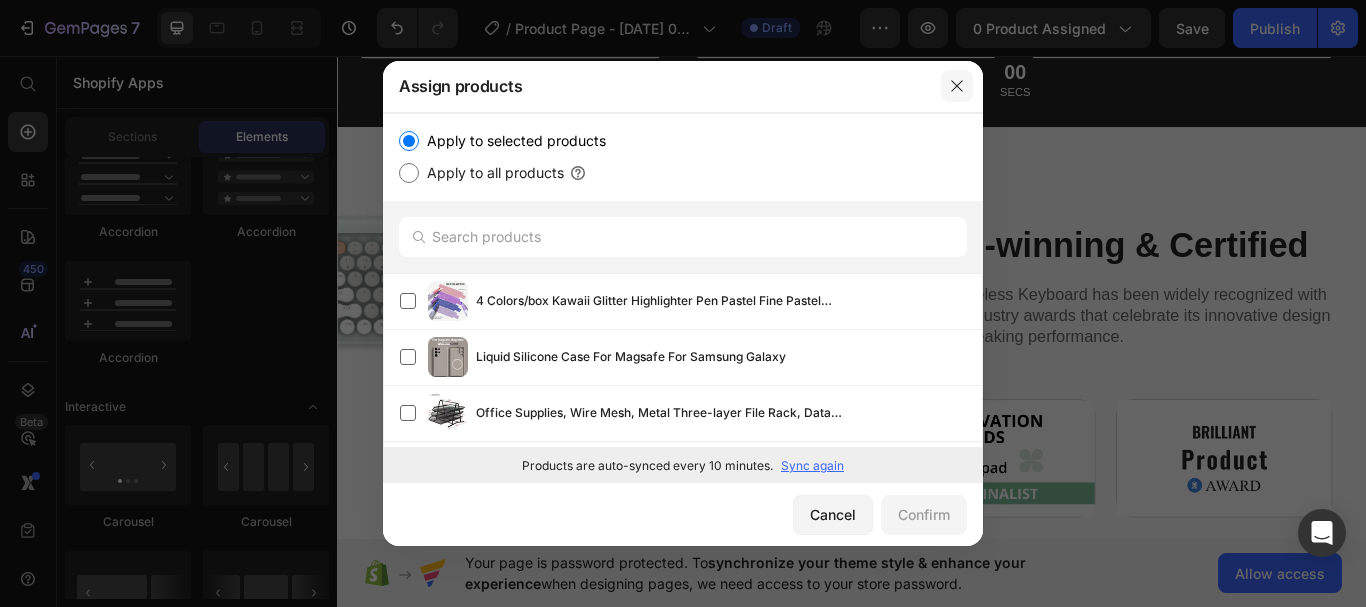 click 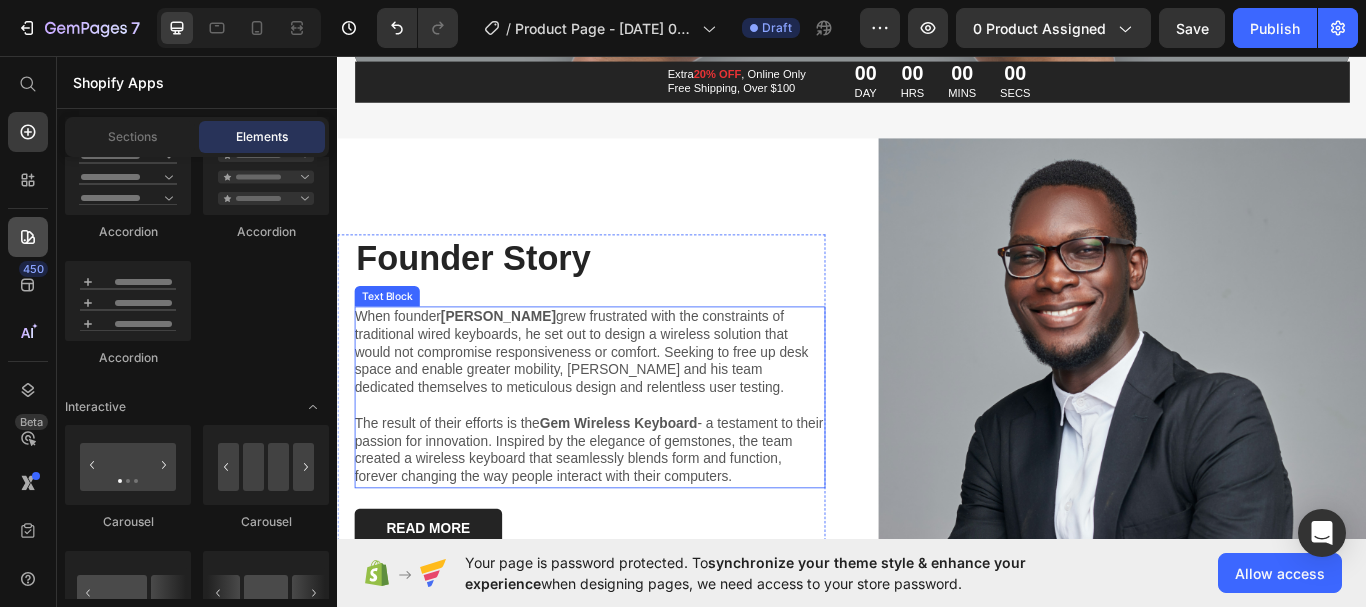 scroll, scrollTop: 5047, scrollLeft: 0, axis: vertical 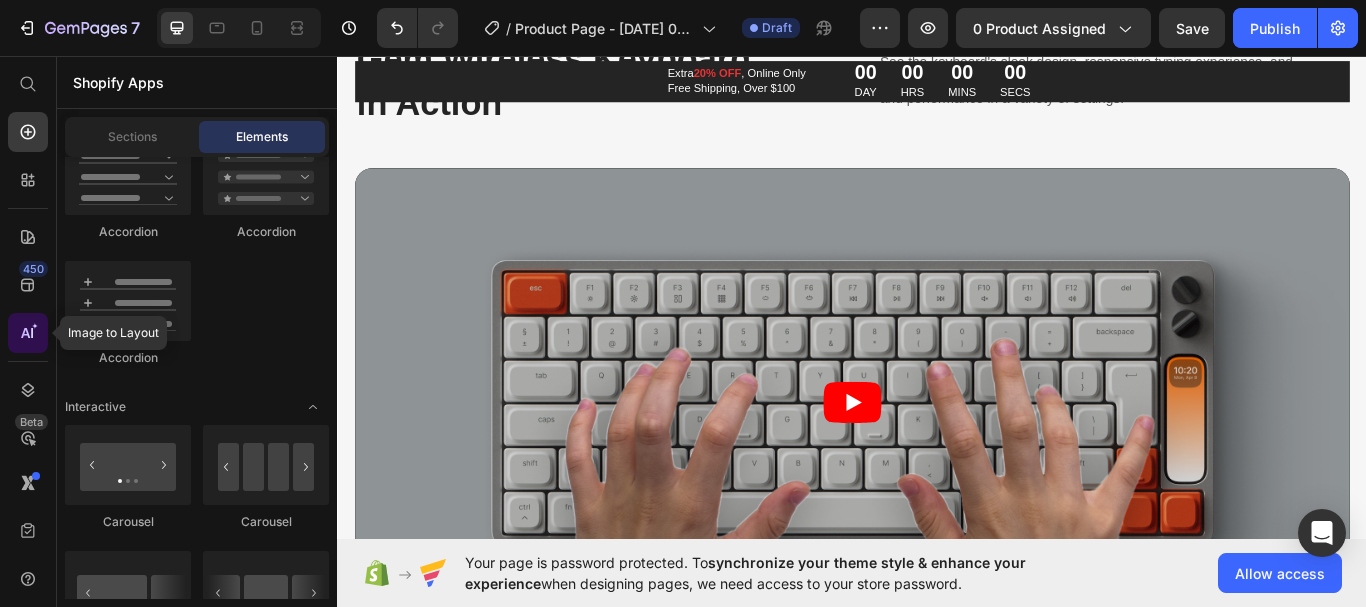 click 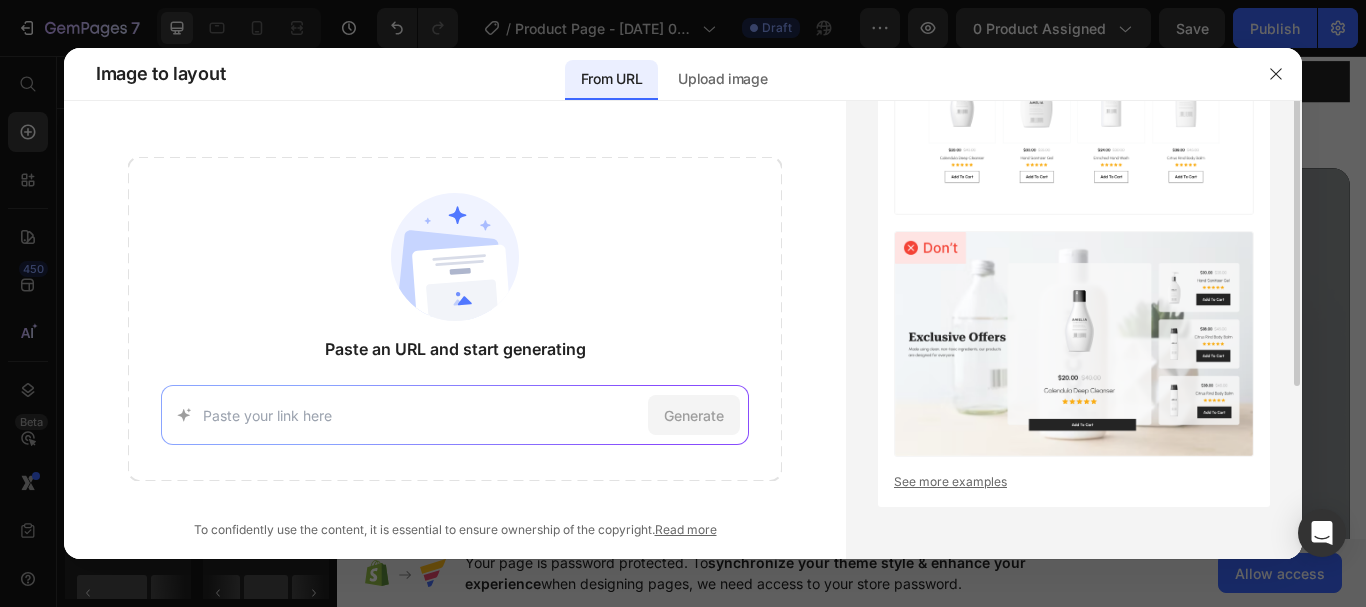 scroll, scrollTop: 0, scrollLeft: 0, axis: both 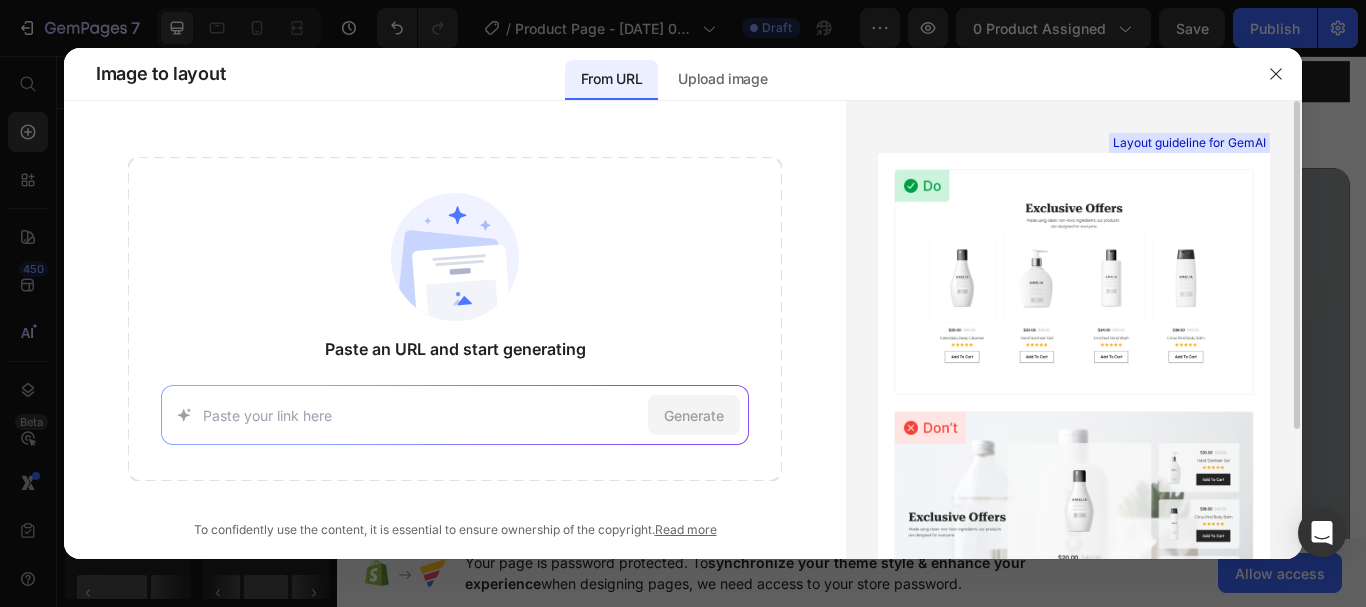 click at bounding box center [1074, 282] 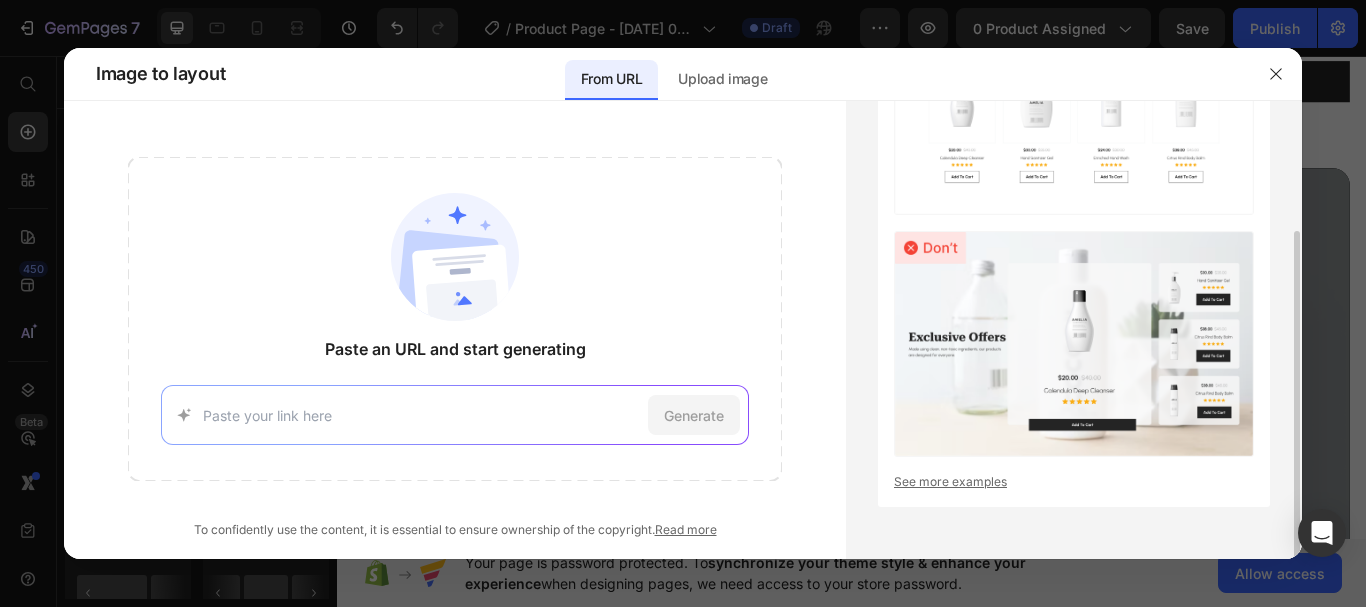 scroll, scrollTop: 0, scrollLeft: 0, axis: both 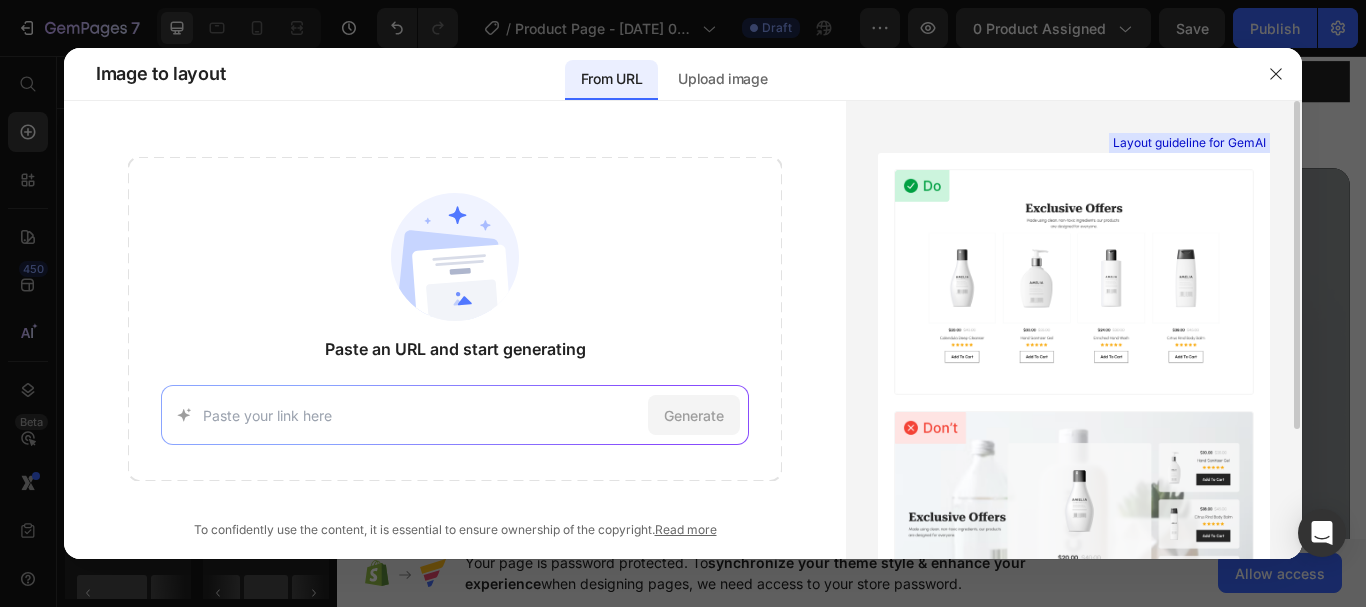 click at bounding box center [1074, 282] 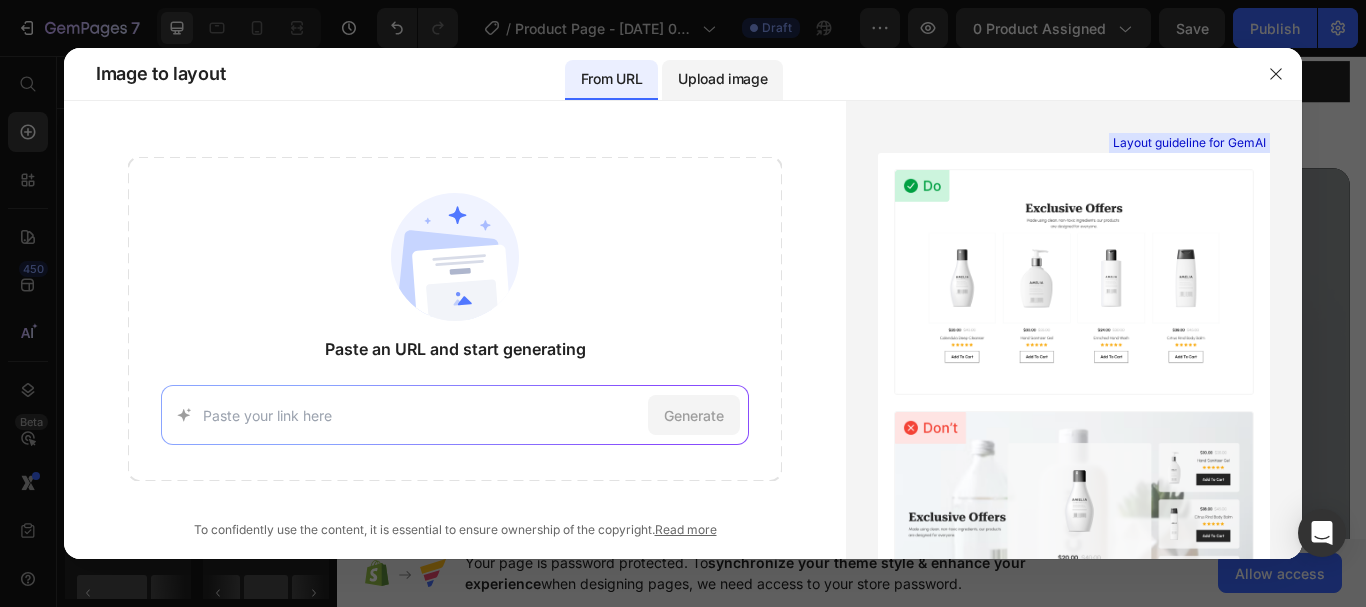 click on "Upload image" at bounding box center [722, 79] 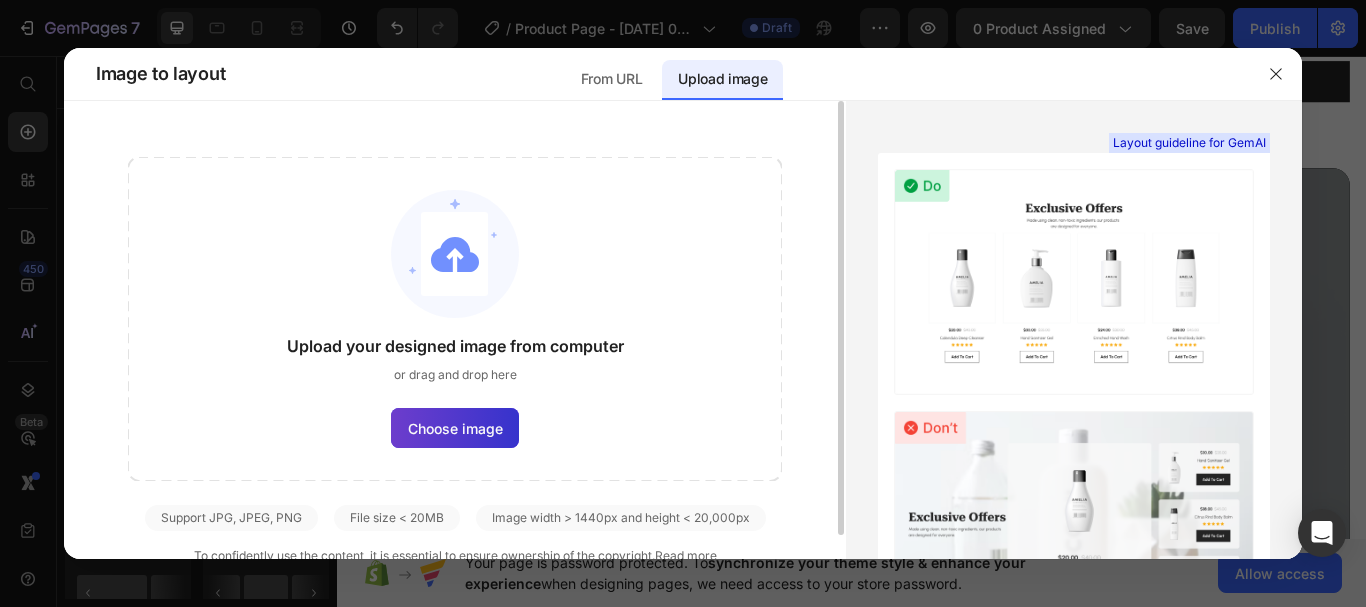 click on "Choose image" at bounding box center (455, 428) 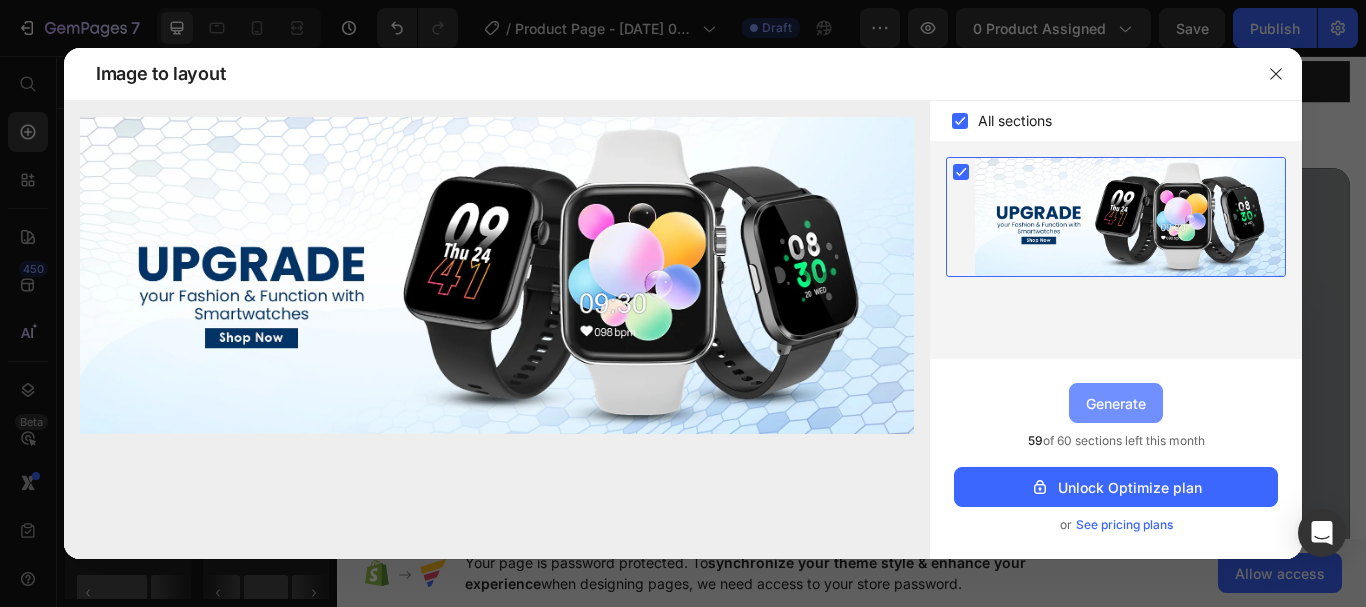 click on "Generate" at bounding box center (1116, 403) 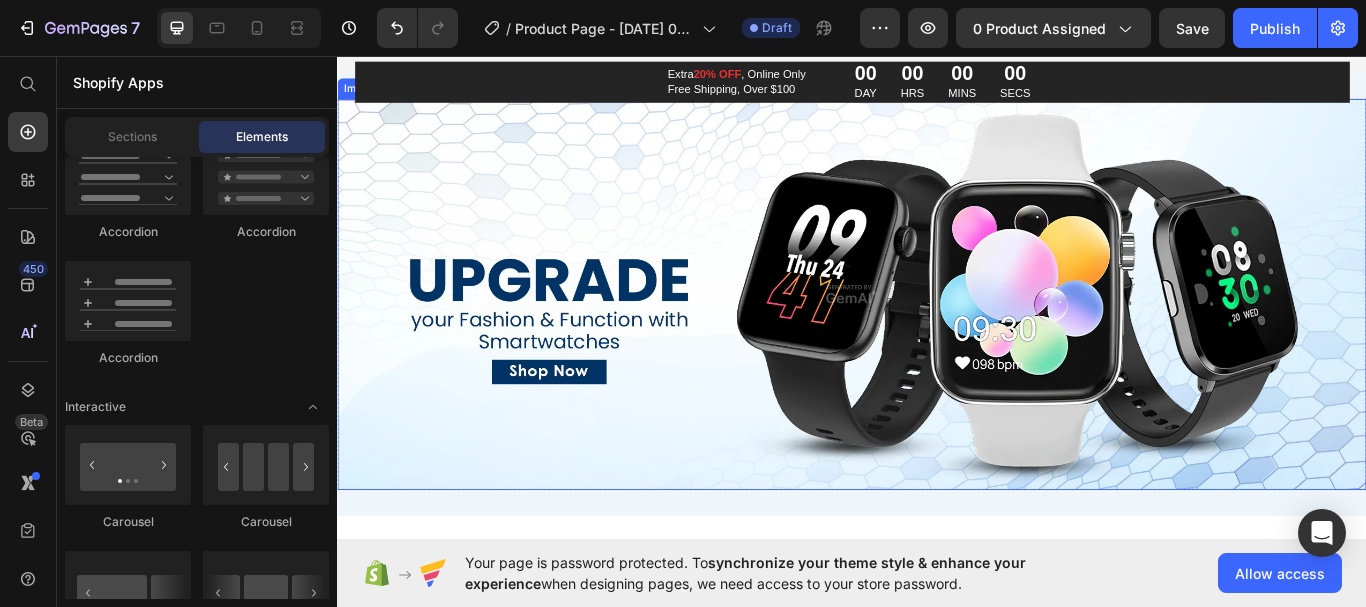 scroll, scrollTop: 10857, scrollLeft: 0, axis: vertical 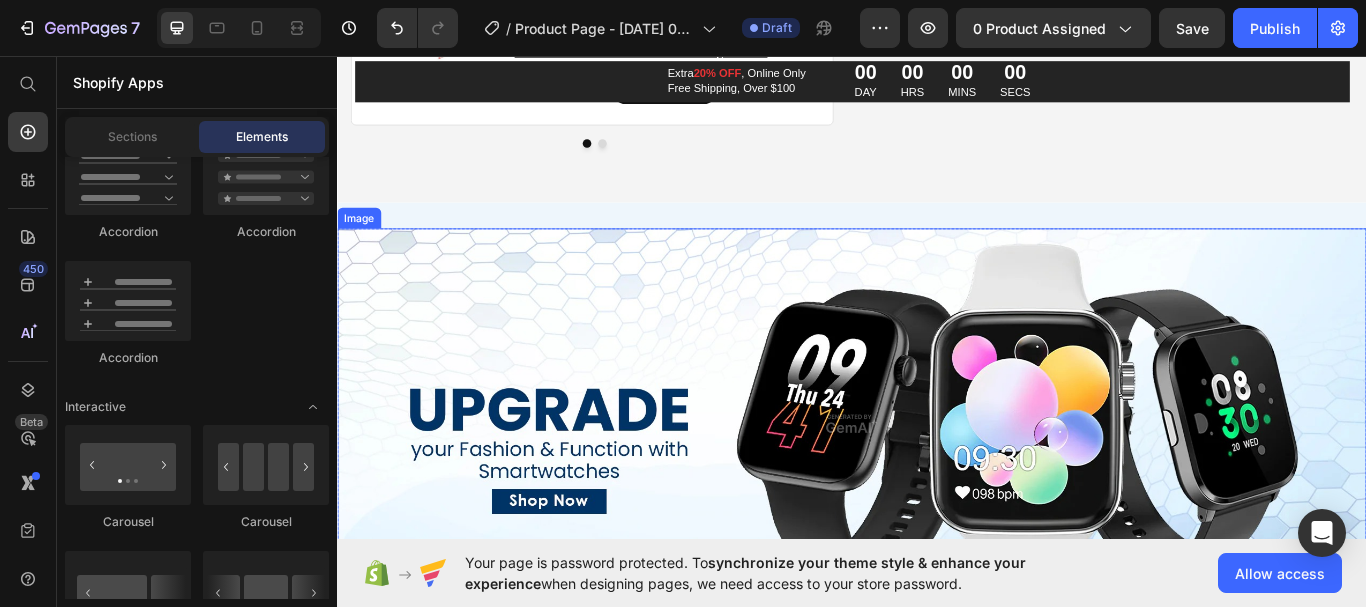 click at bounding box center (937, 486) 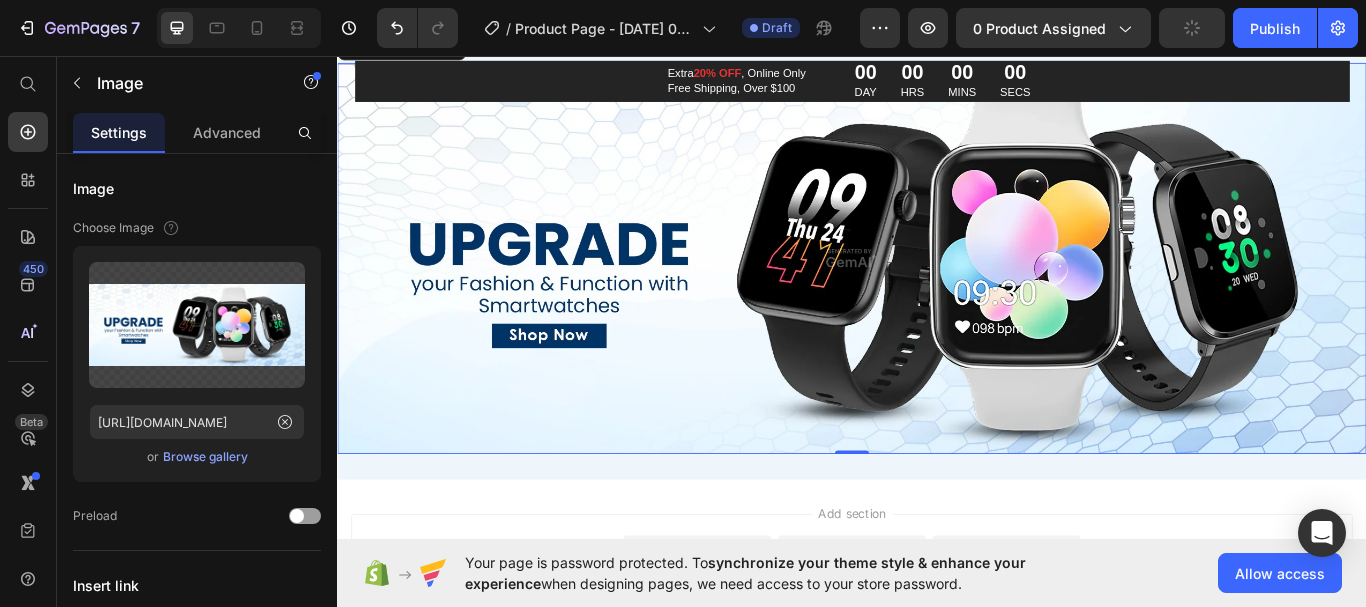 scroll, scrollTop: 11057, scrollLeft: 0, axis: vertical 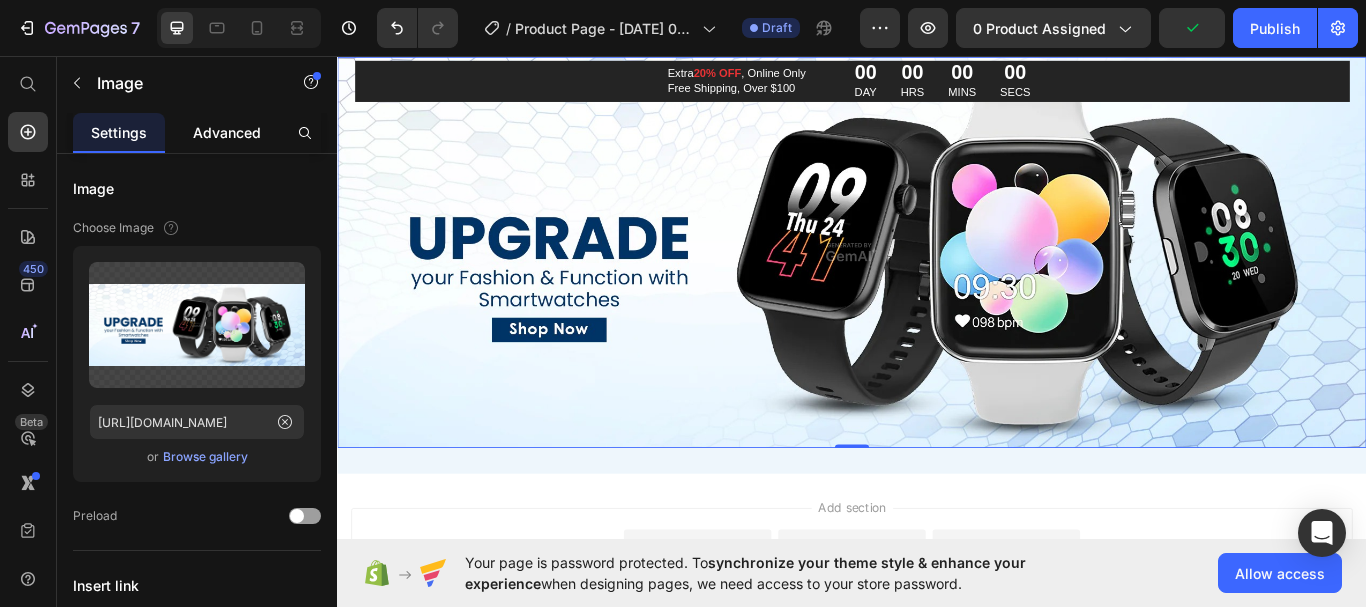 click on "Advanced" at bounding box center (227, 132) 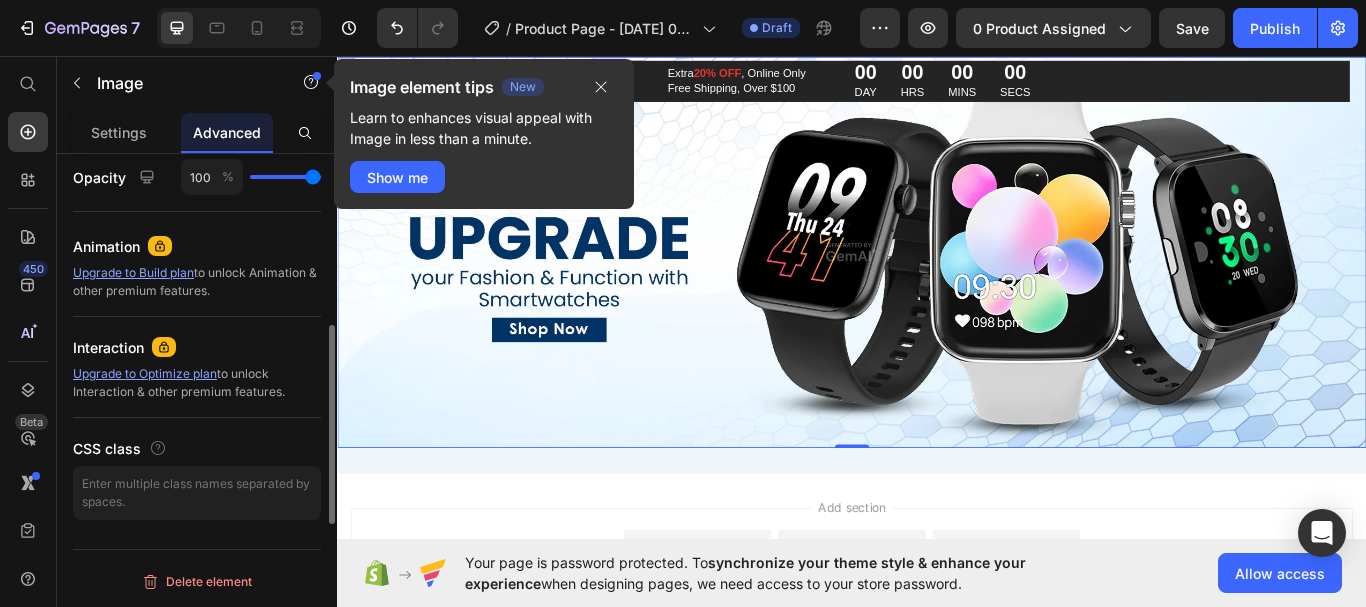 scroll, scrollTop: 595, scrollLeft: 0, axis: vertical 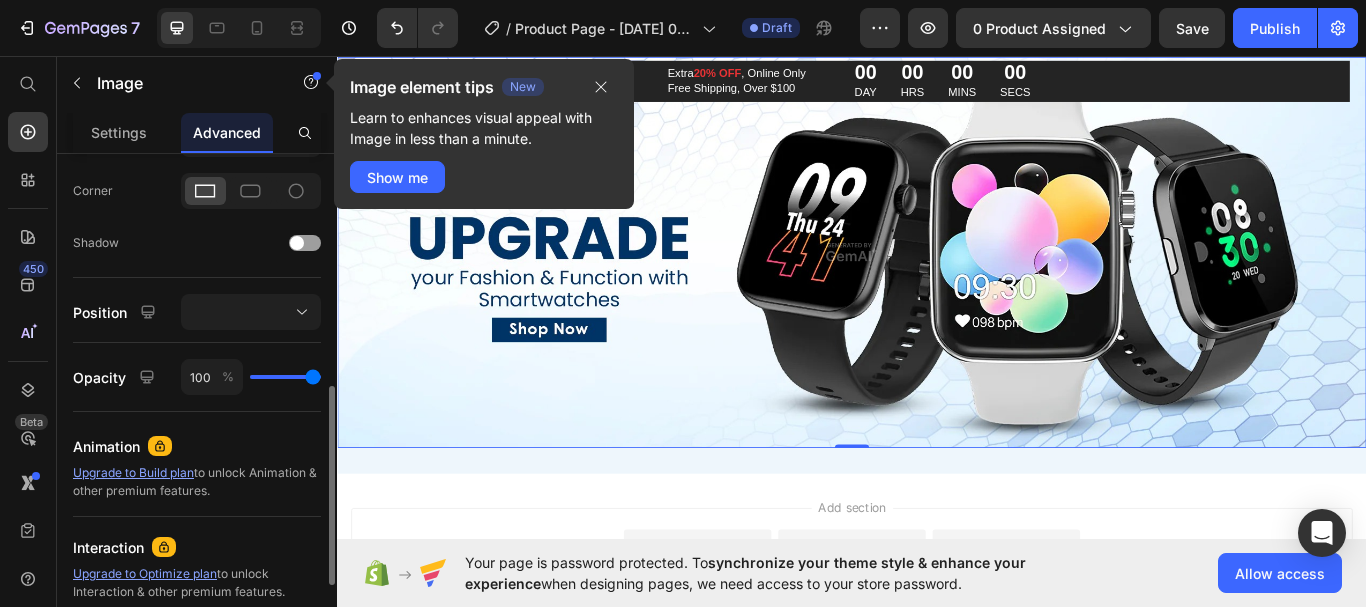 drag, startPoint x: 303, startPoint y: 371, endPoint x: 248, endPoint y: 372, distance: 55.00909 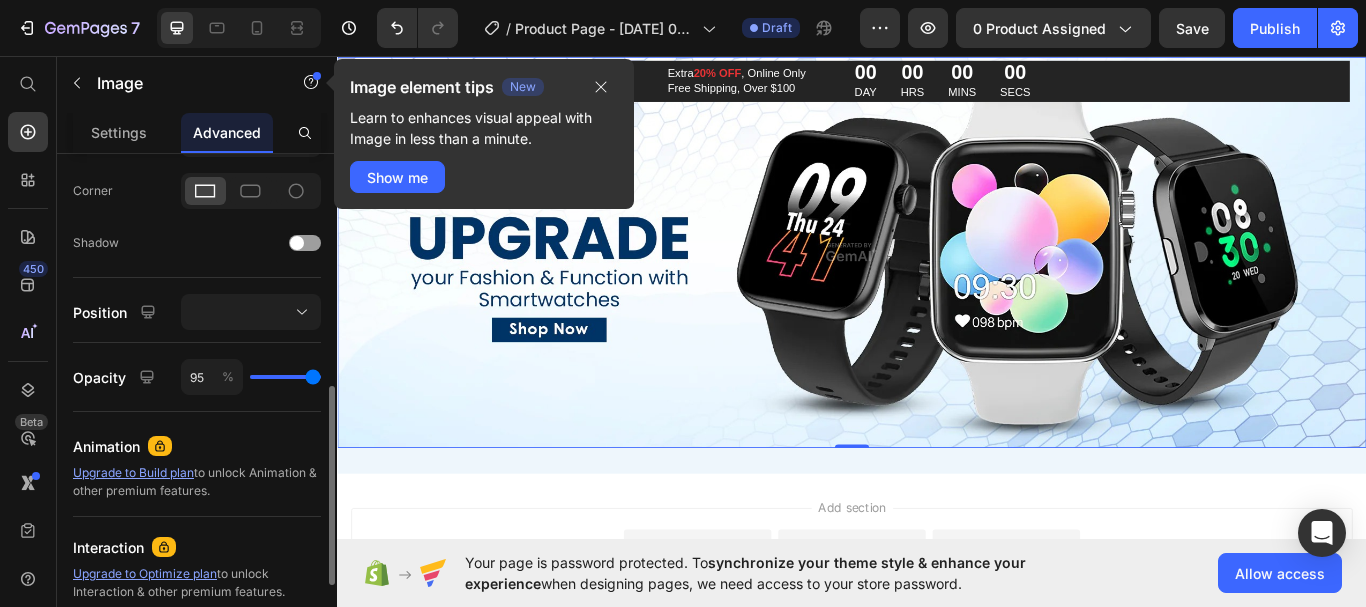 type on "95" 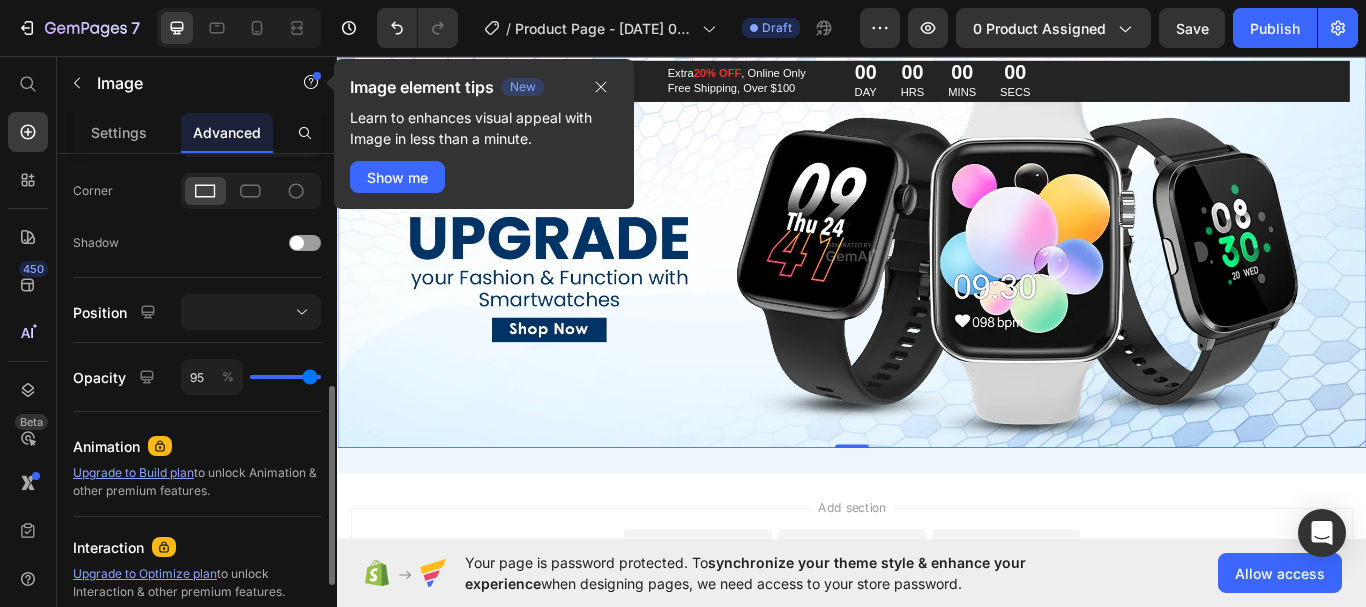 type on "93" 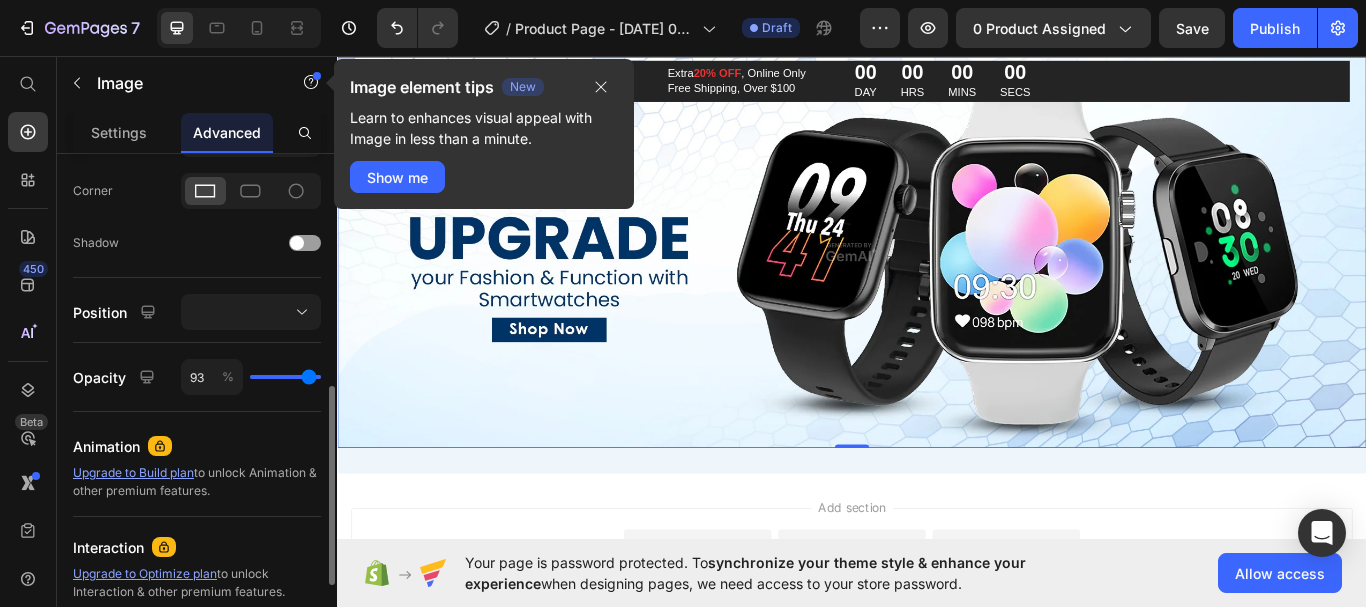type on "80" 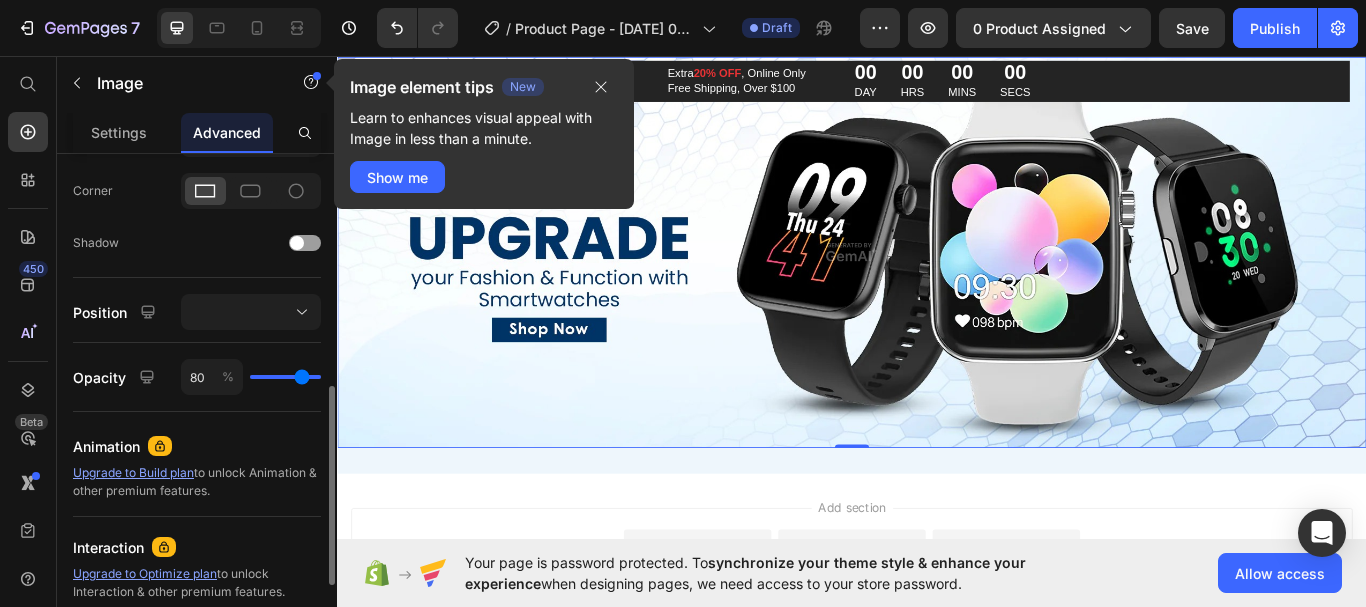type on "75" 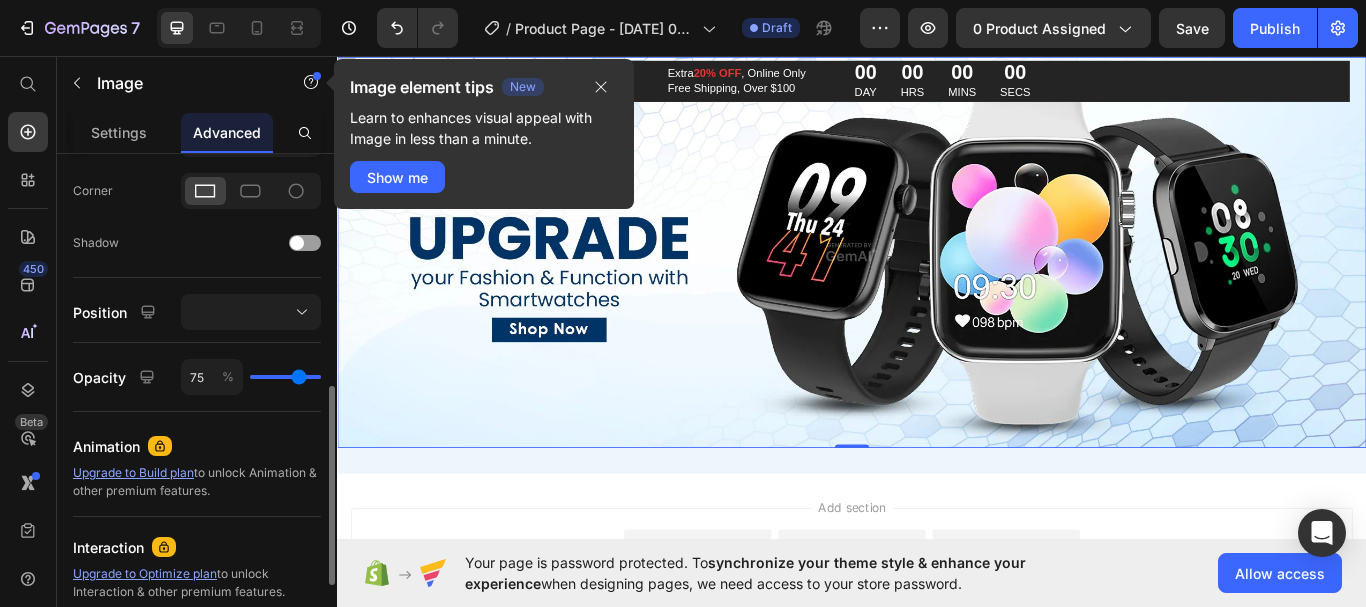 type on "60" 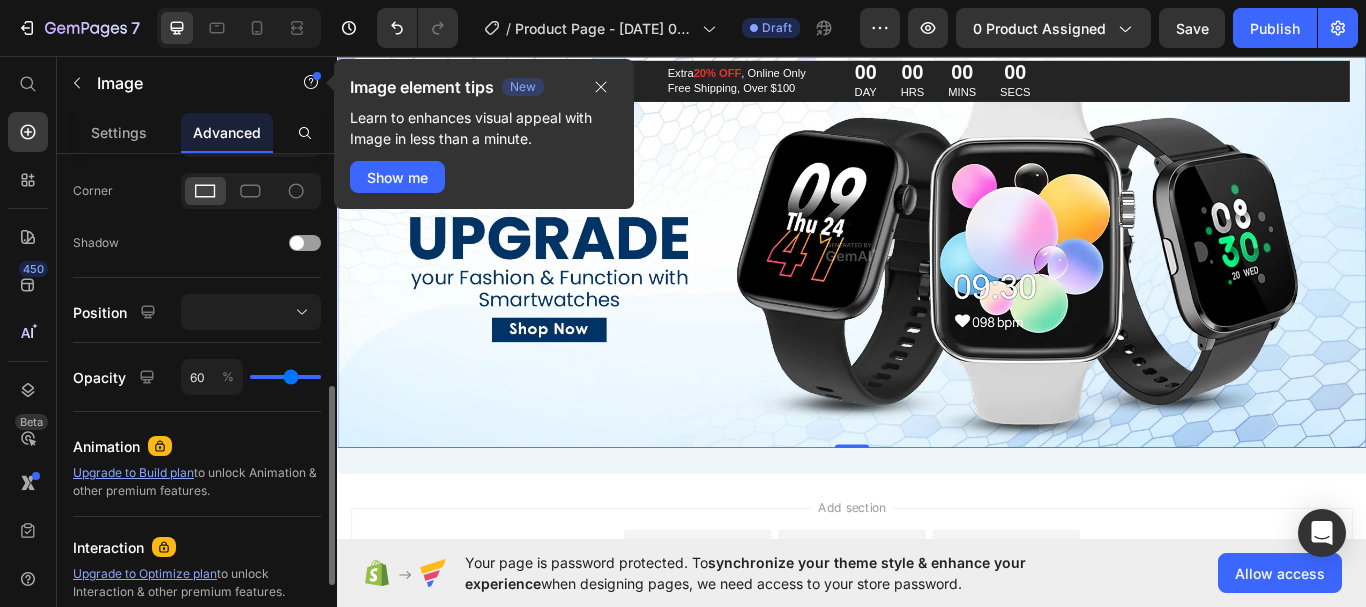type on "55" 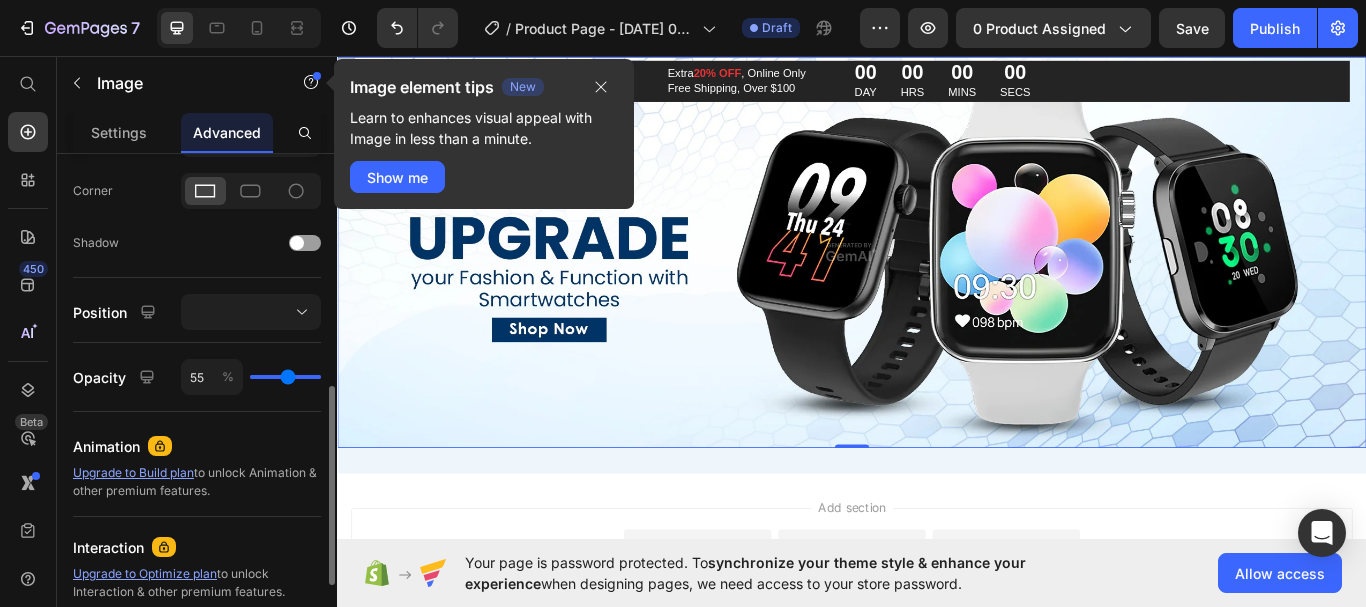 type on "42" 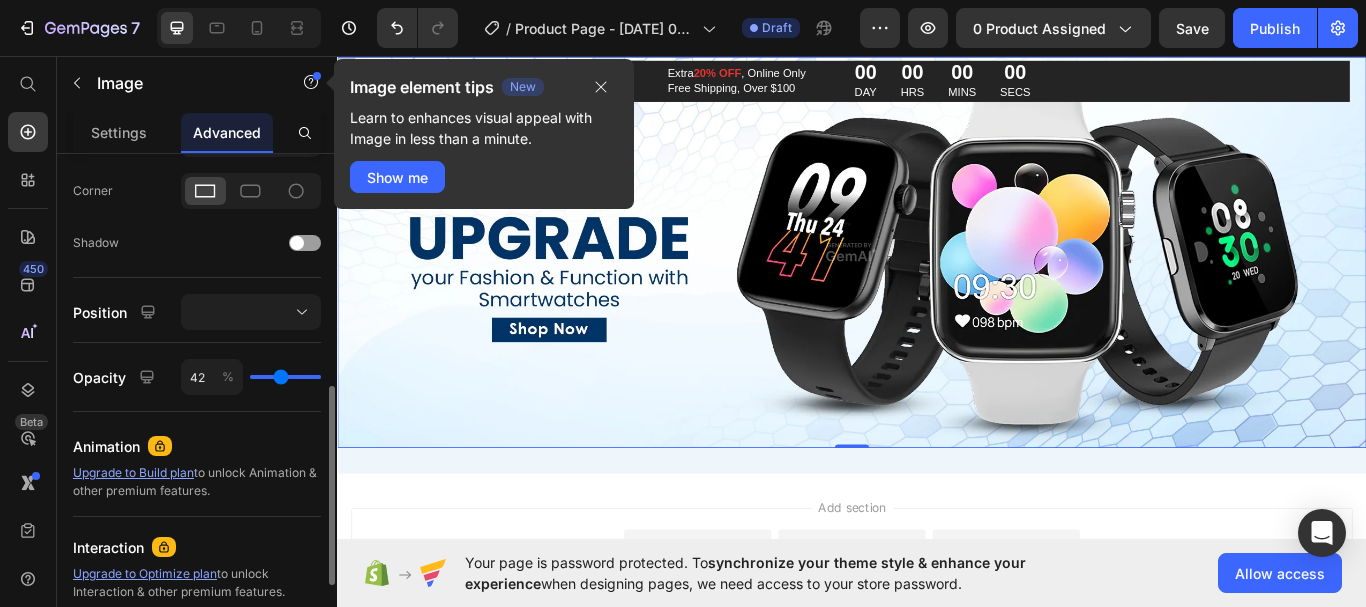 type on "29" 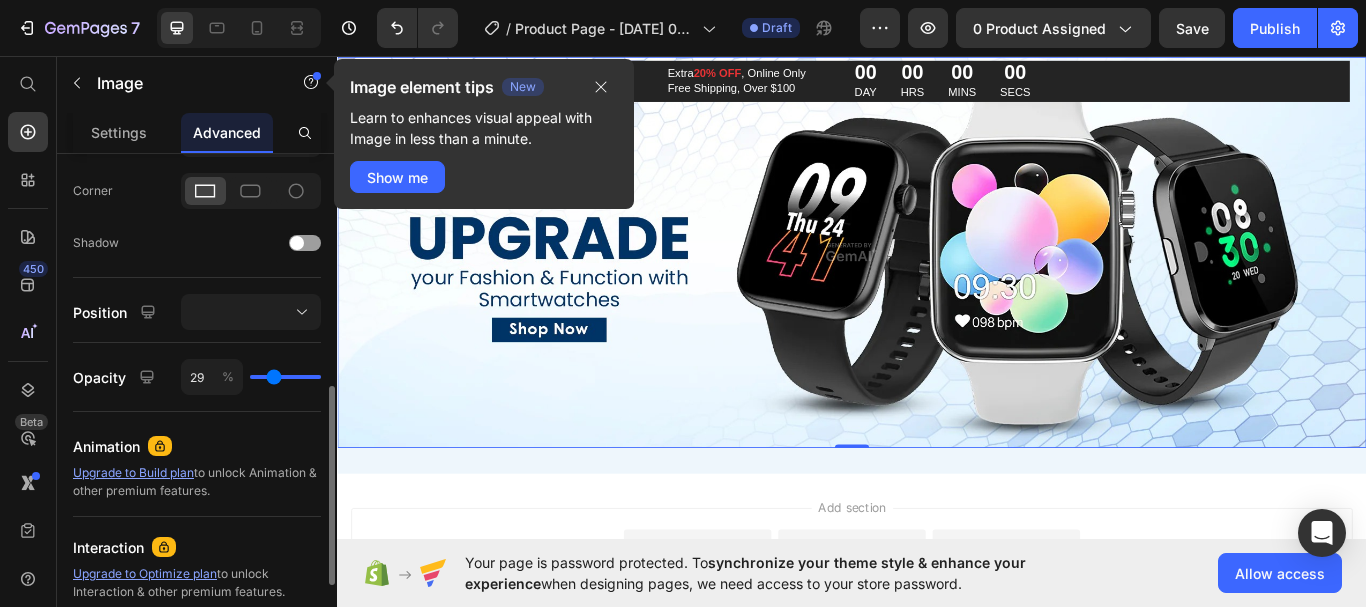 type on "20" 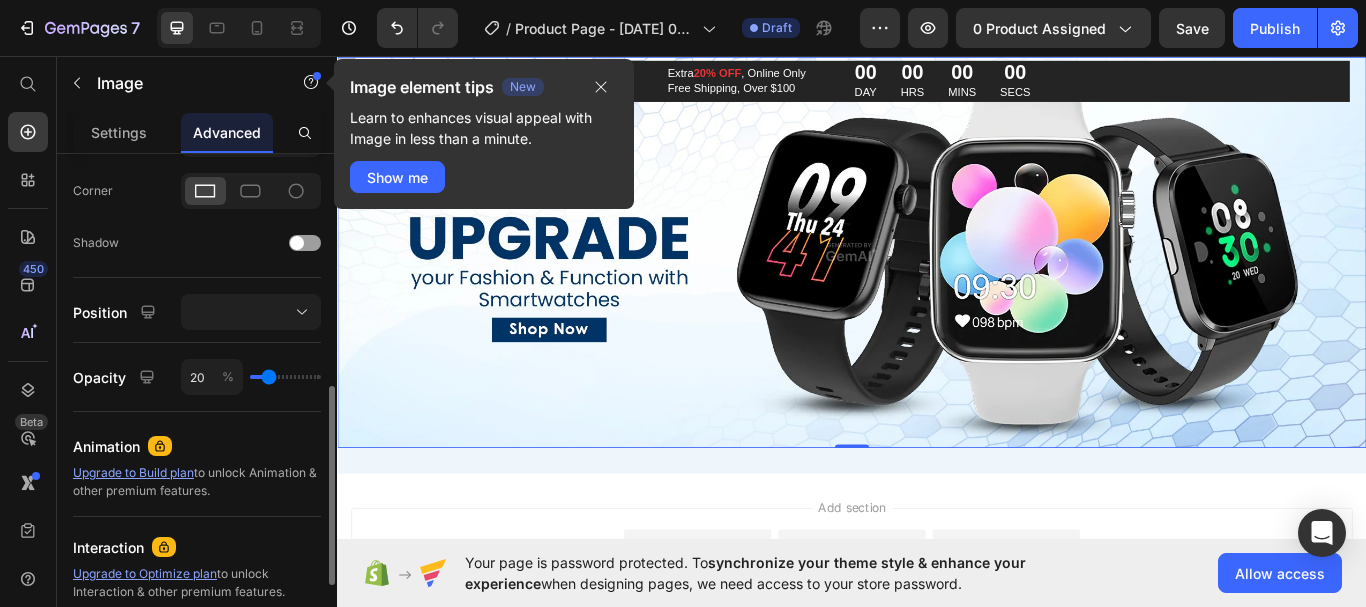 type on "13" 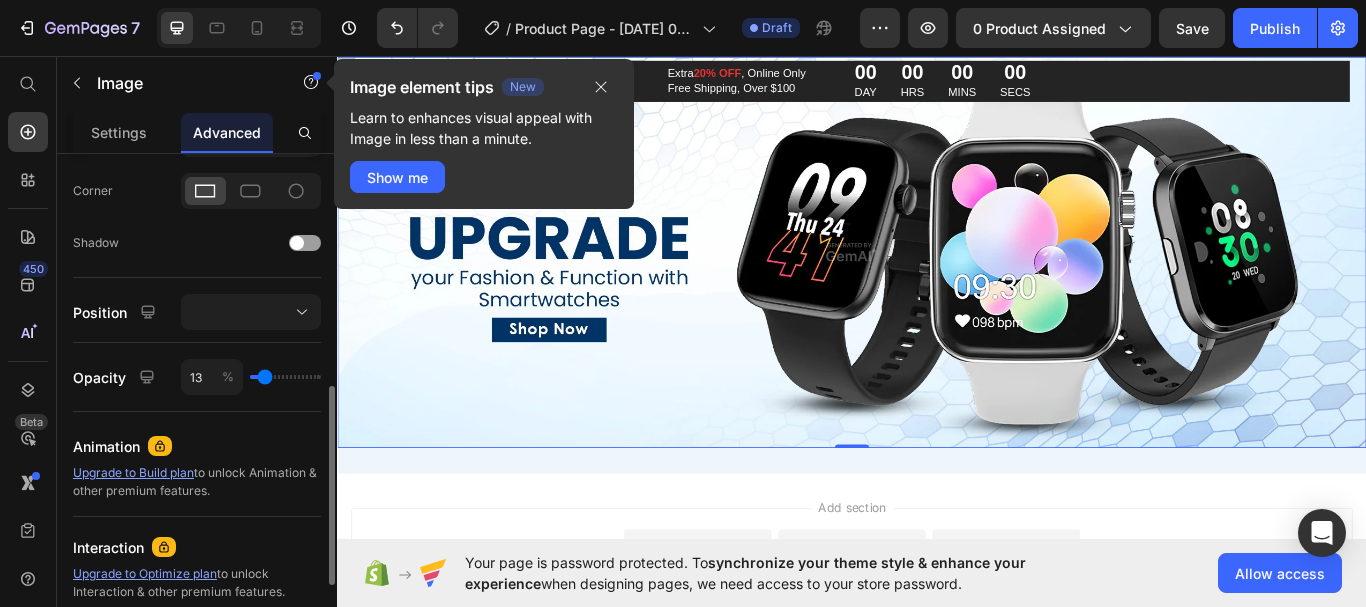 type on "11" 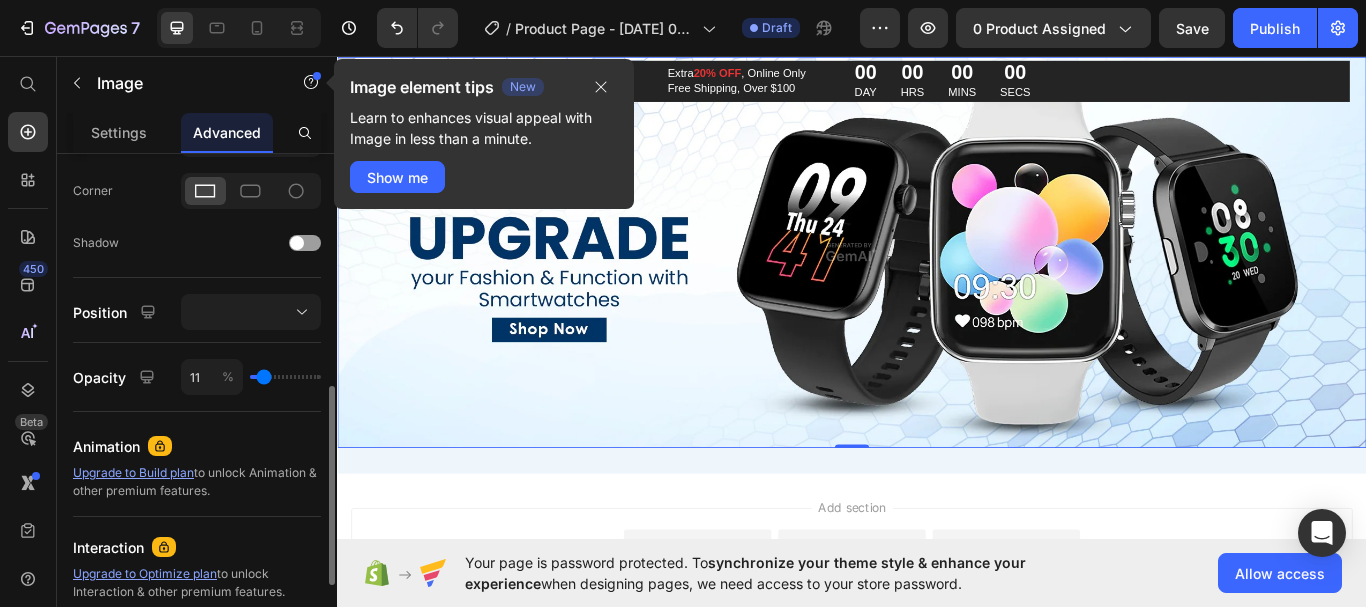 drag, startPoint x: 311, startPoint y: 375, endPoint x: 264, endPoint y: 375, distance: 47 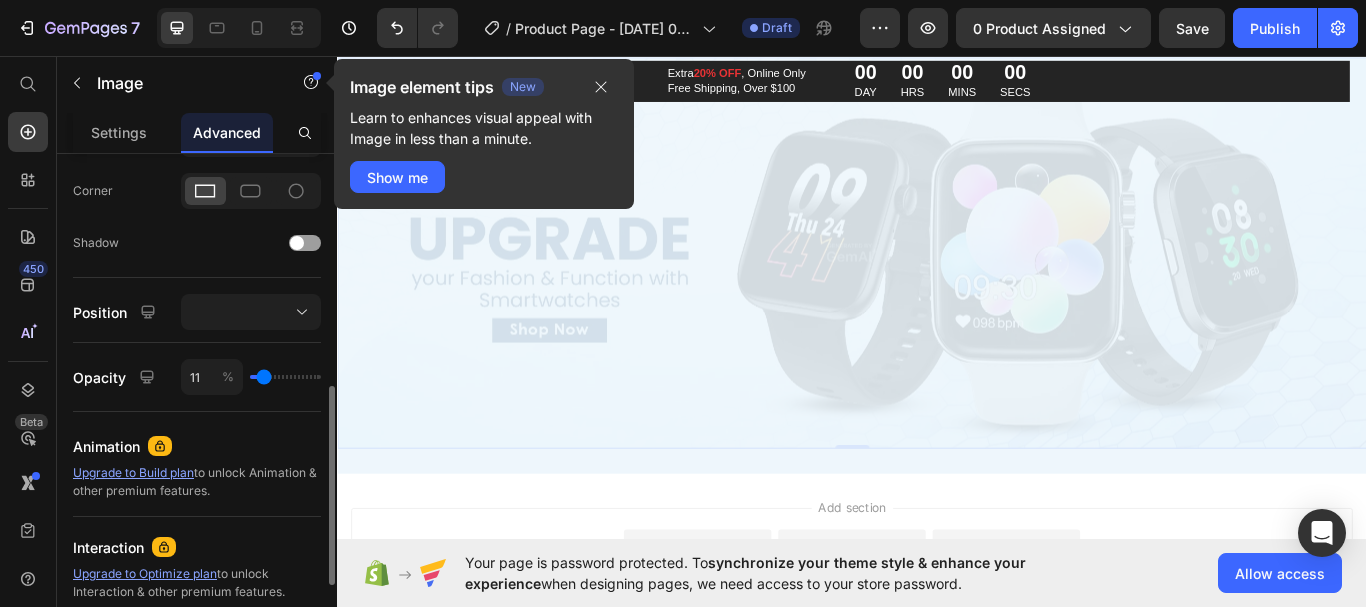 type on "15" 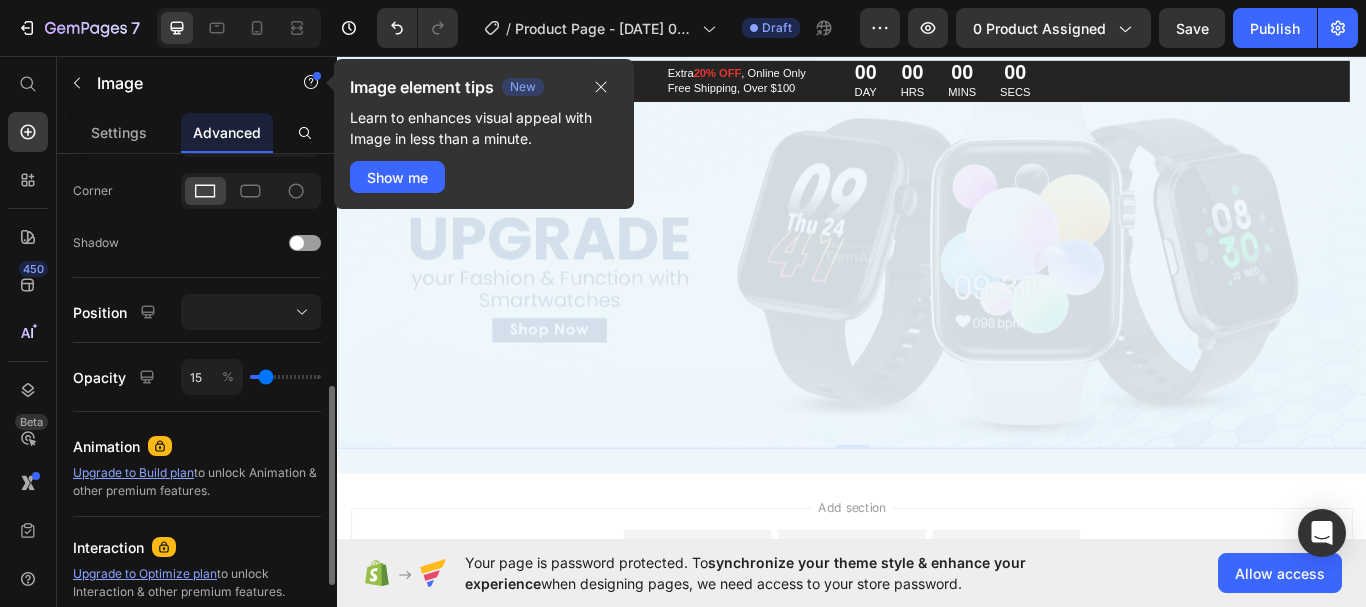 type on "18" 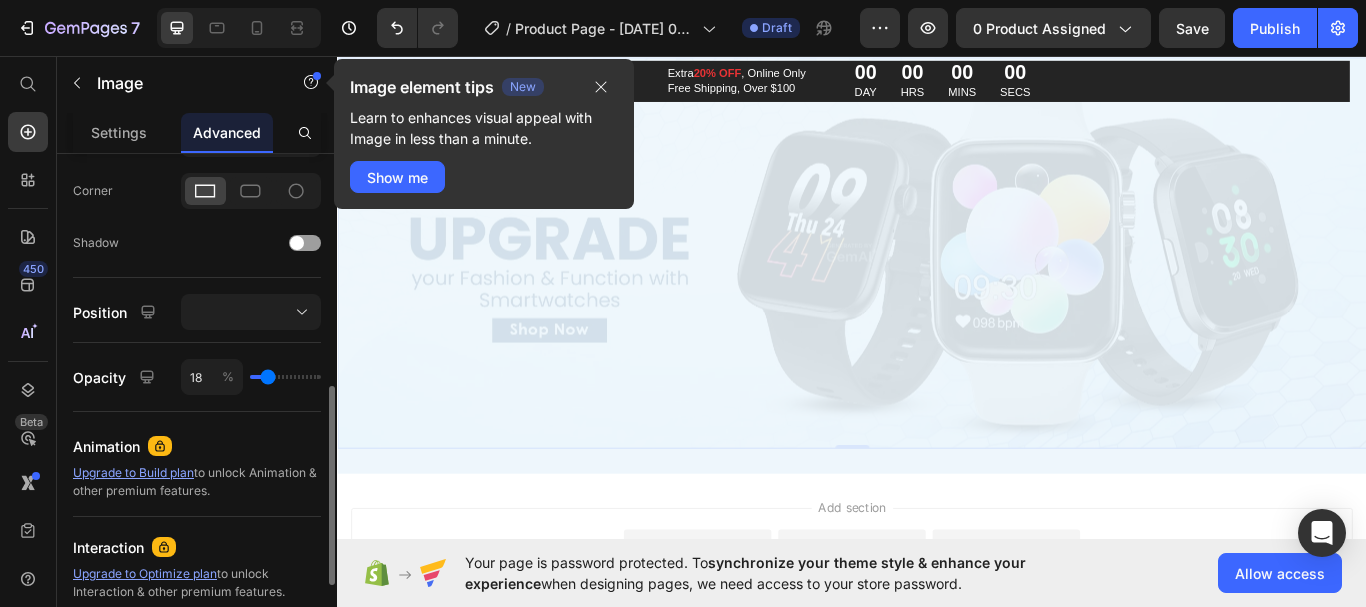 type on "25" 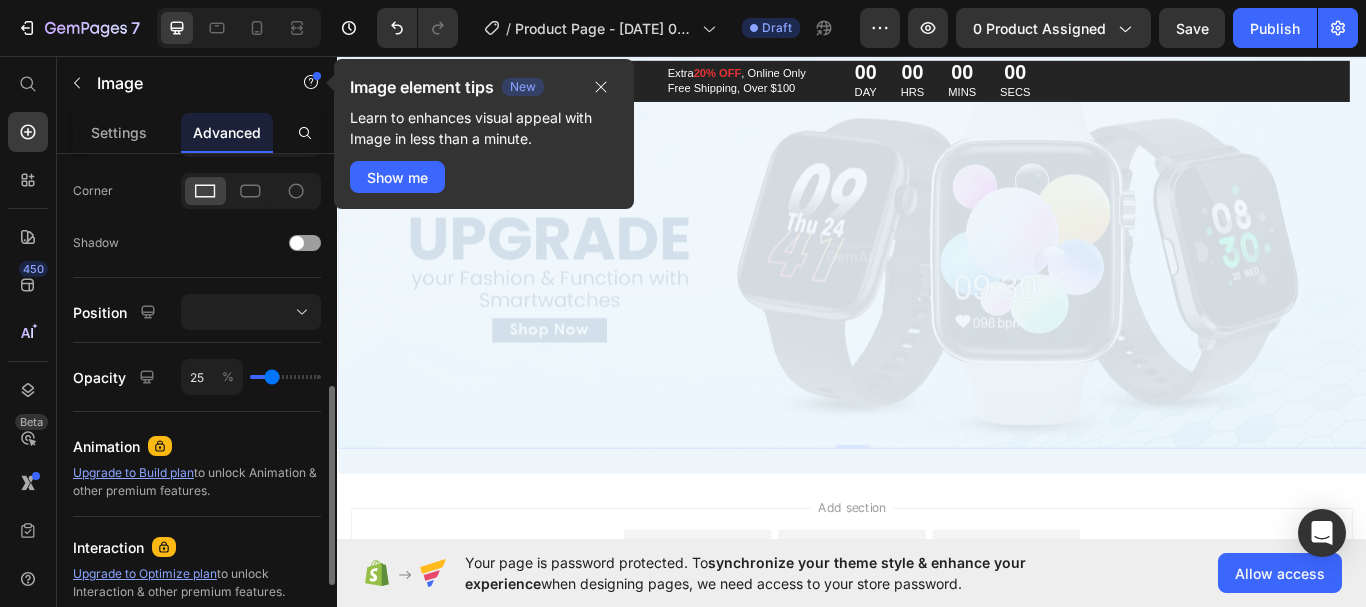 type on "36" 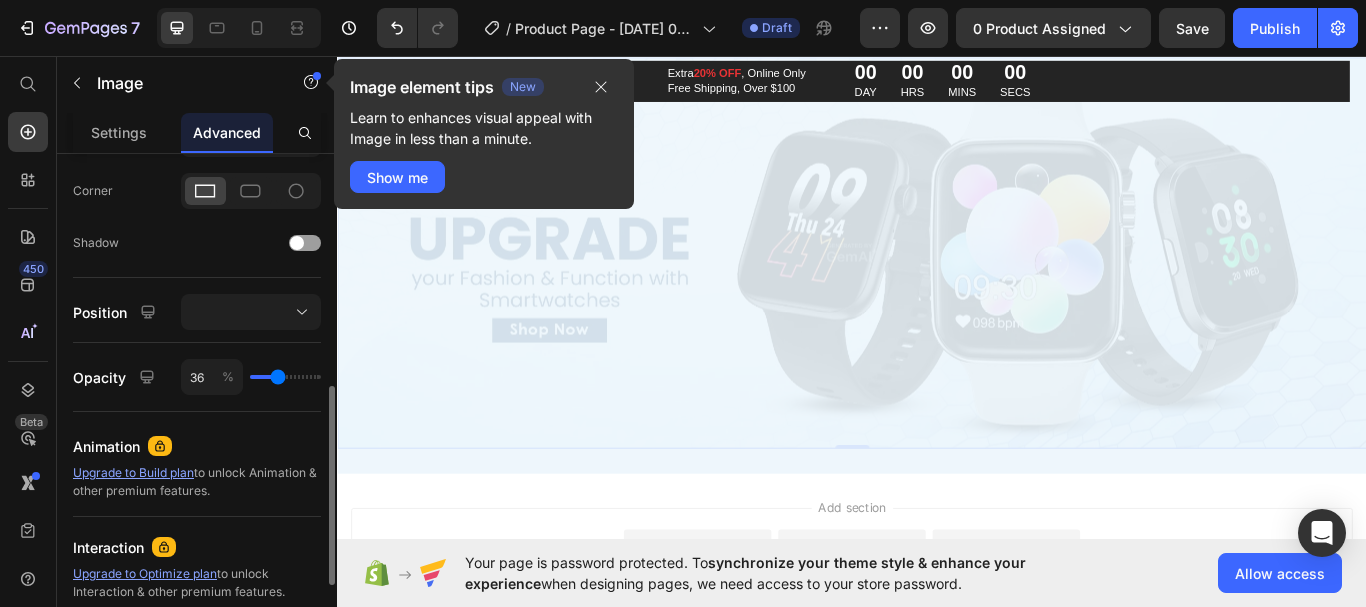 type on "55" 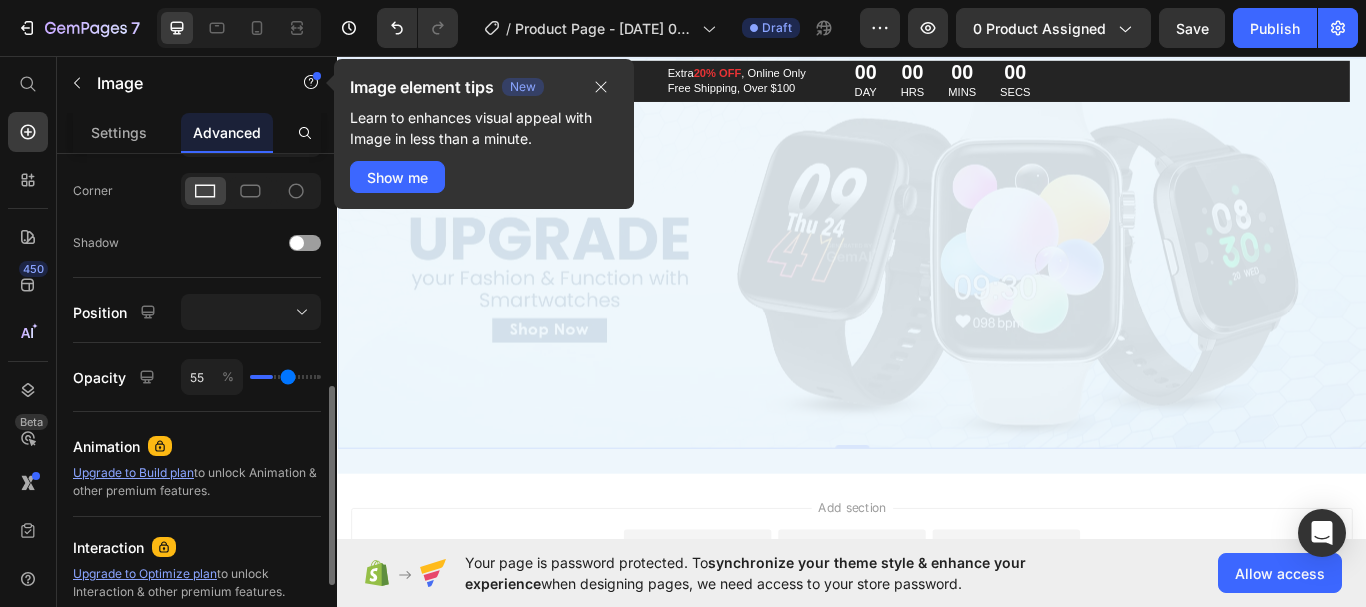 type on "100" 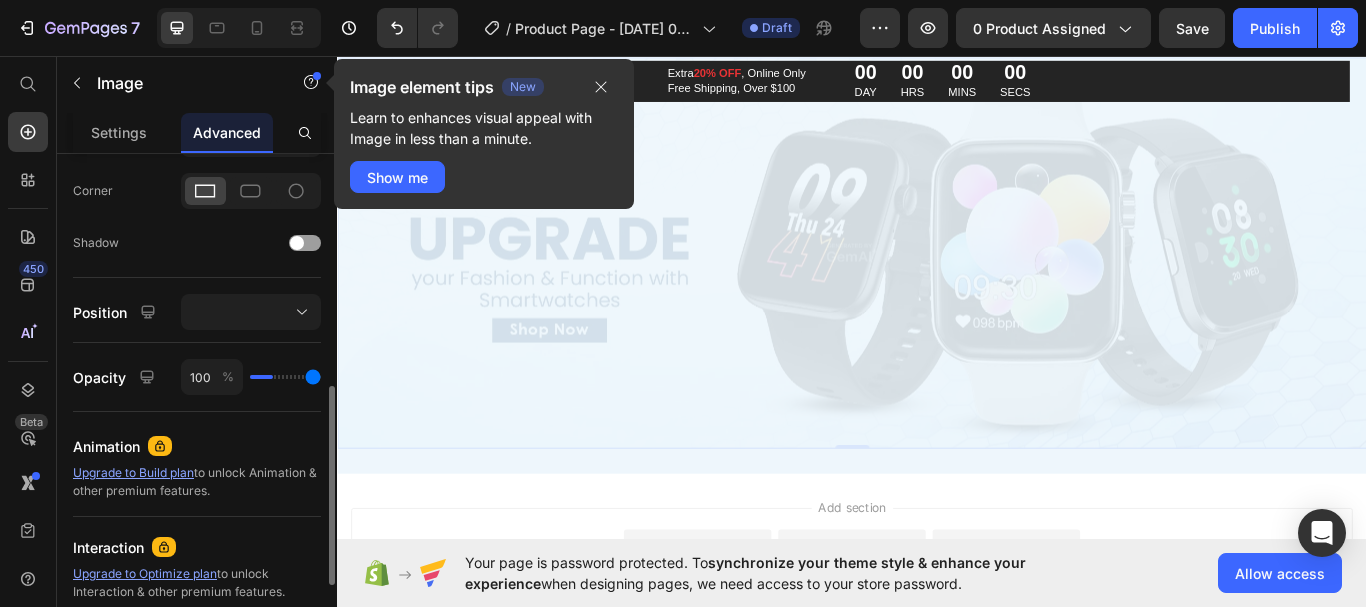 drag, startPoint x: 264, startPoint y: 375, endPoint x: 406, endPoint y: 374, distance: 142.00352 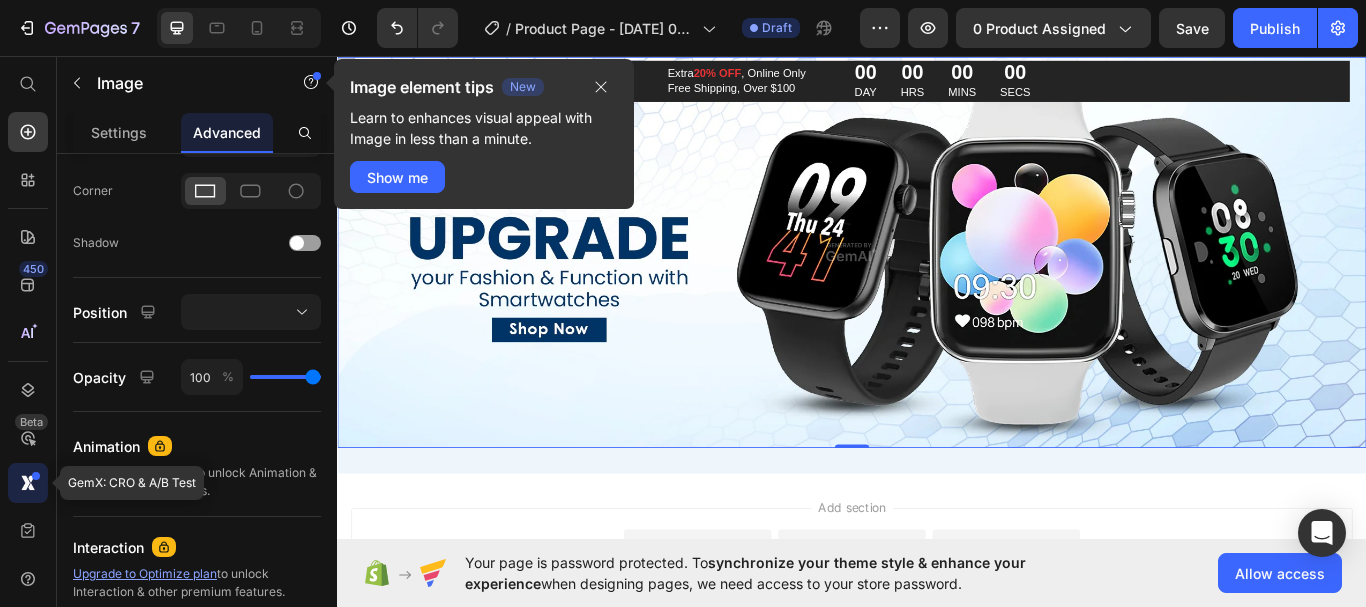 click 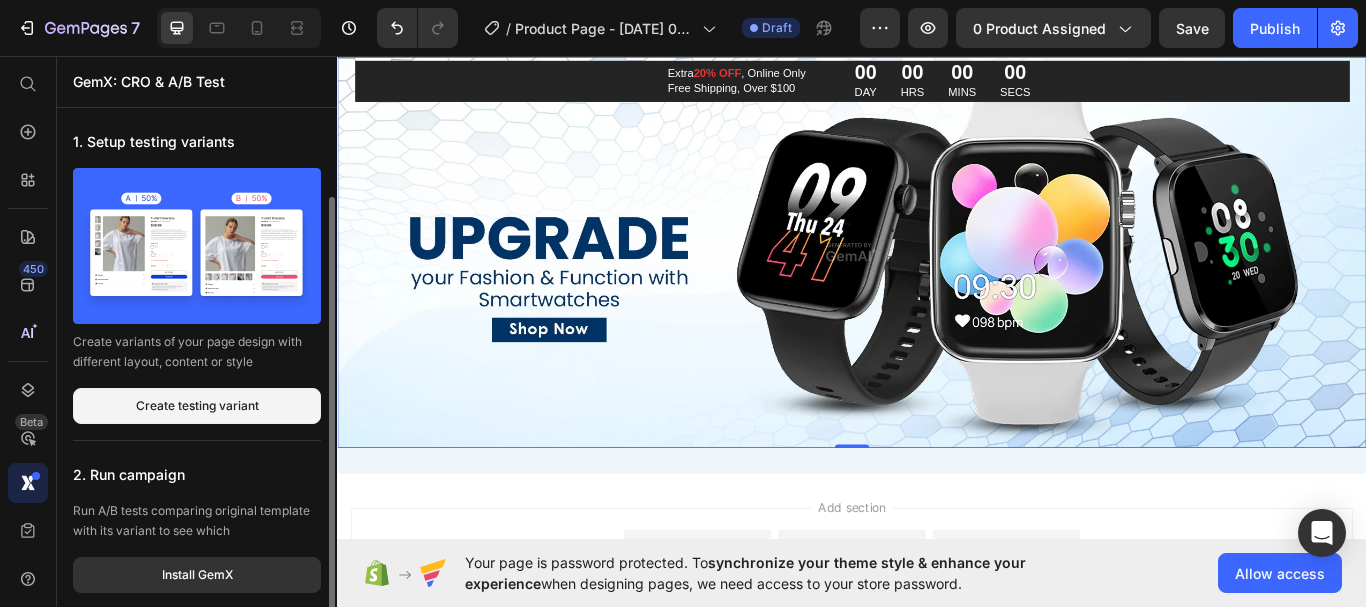 scroll, scrollTop: 46, scrollLeft: 0, axis: vertical 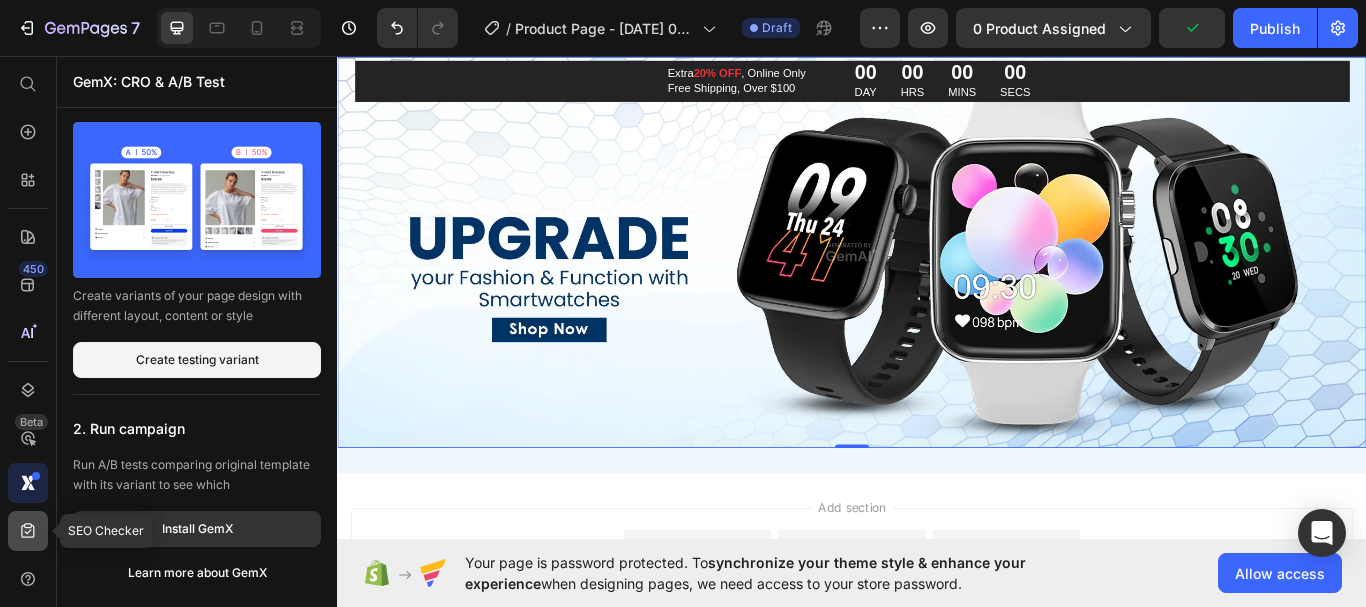 click 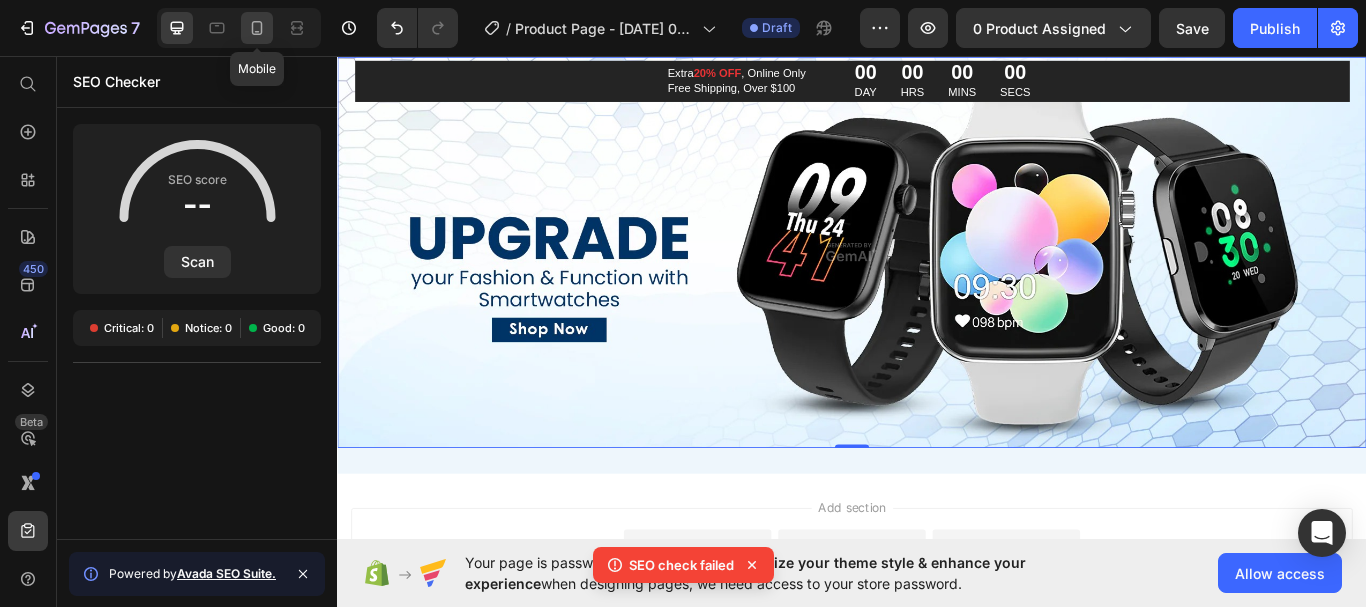 click 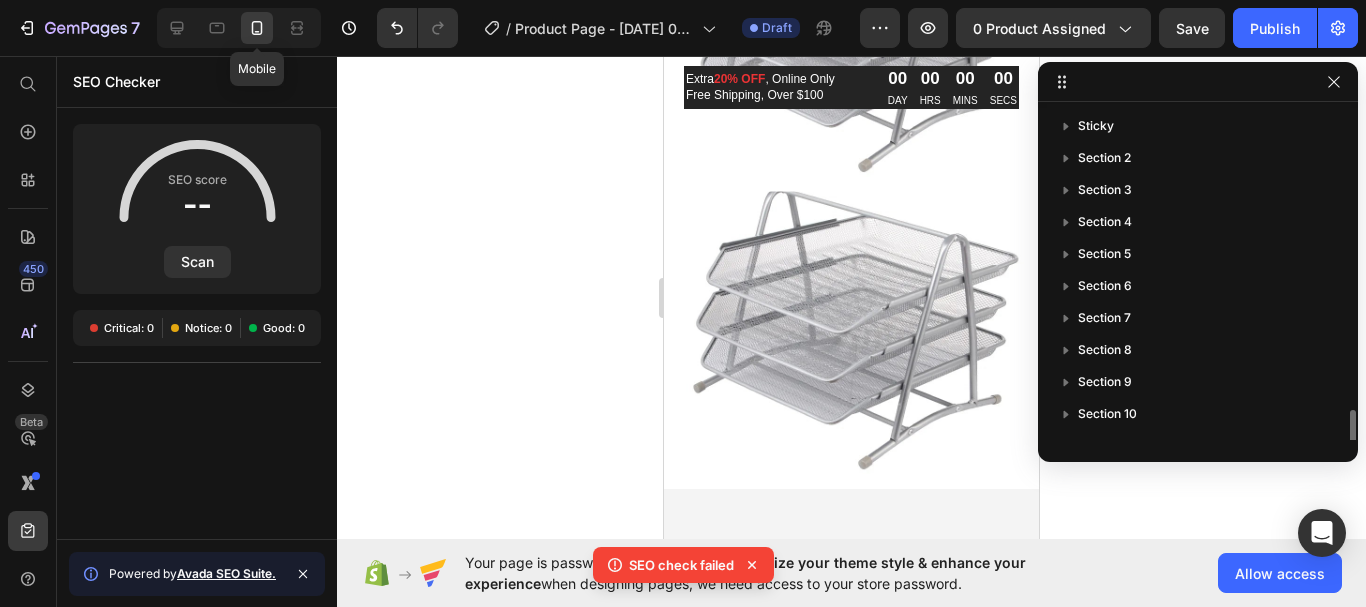 scroll, scrollTop: 9636, scrollLeft: 0, axis: vertical 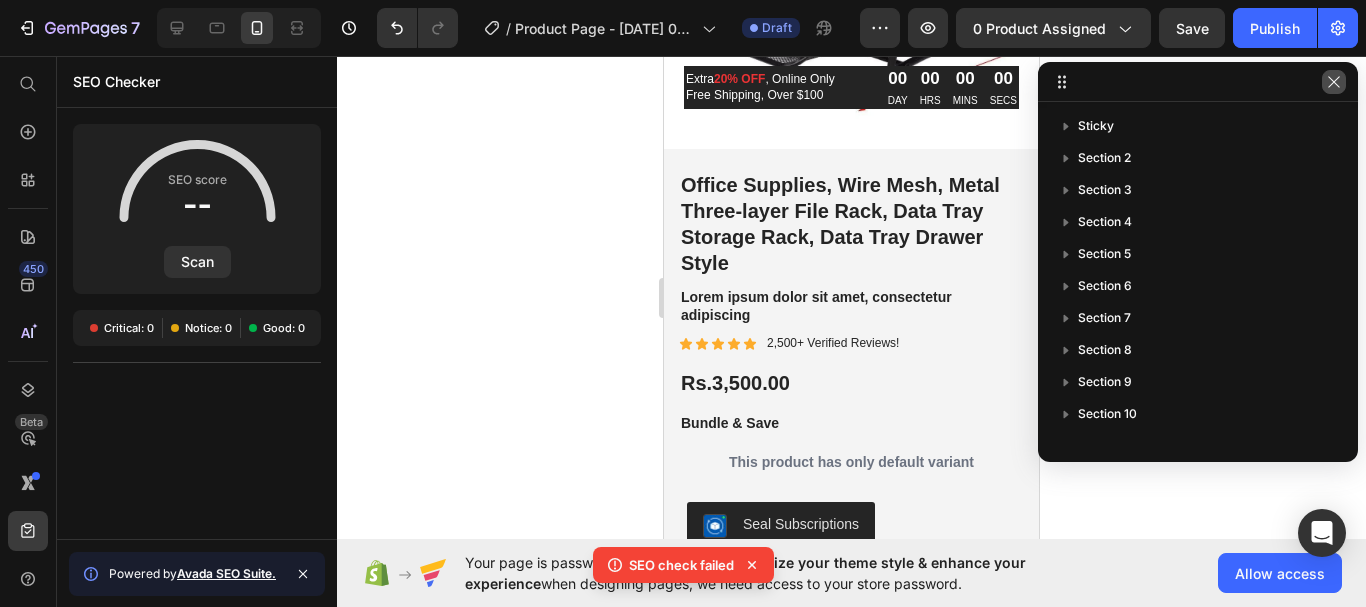 click 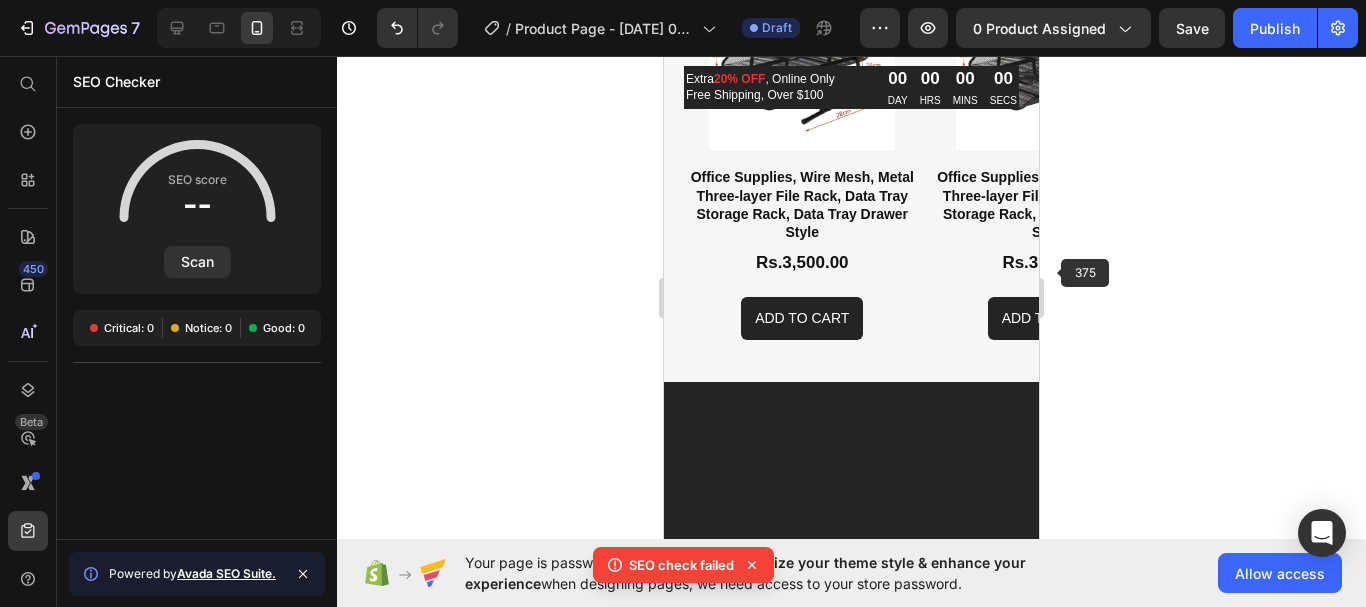 scroll, scrollTop: 5402, scrollLeft: 0, axis: vertical 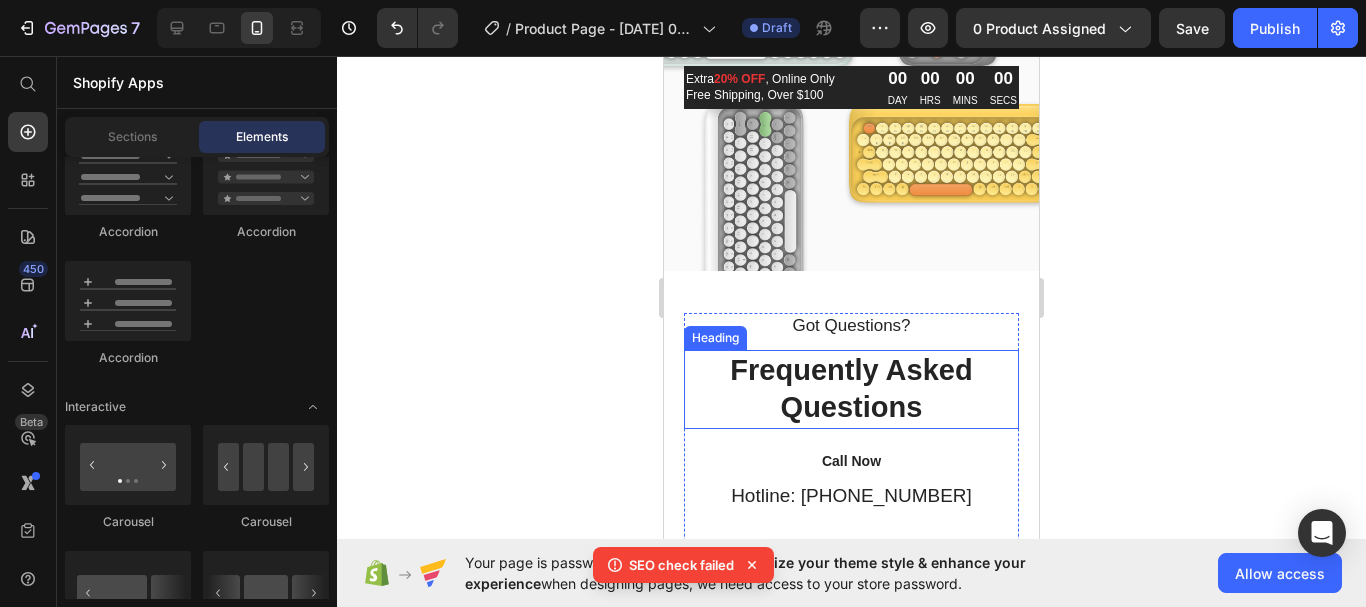 click on "Frequently Asked Questions" at bounding box center (851, 389) 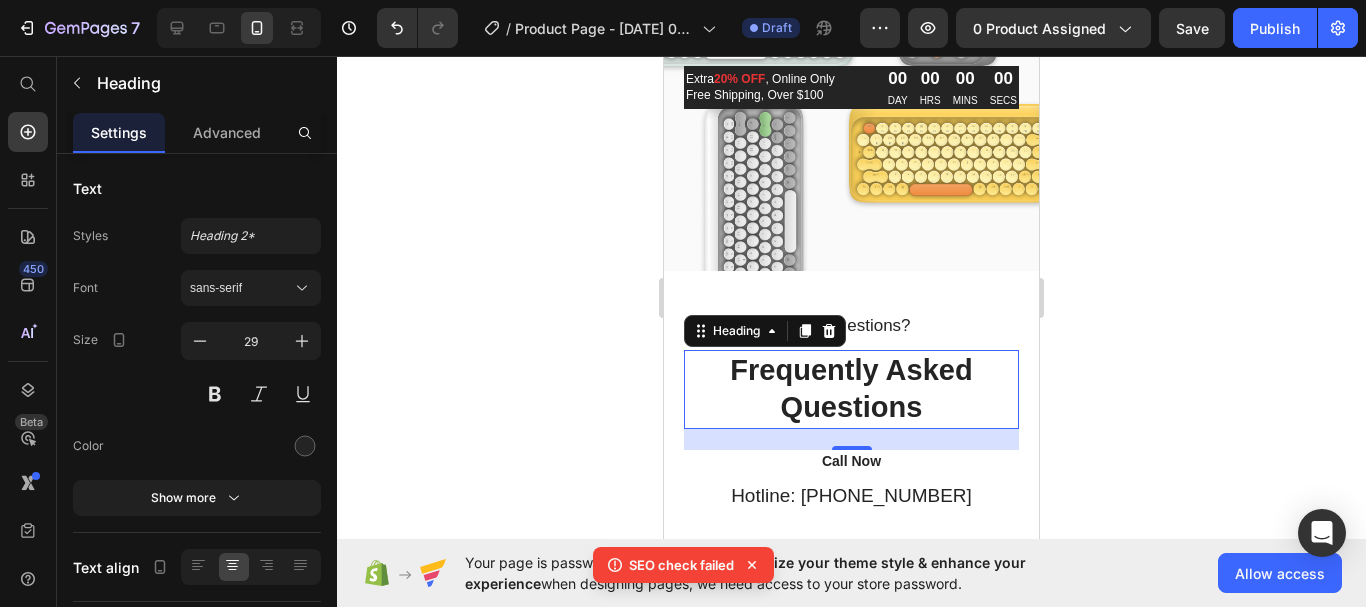 click 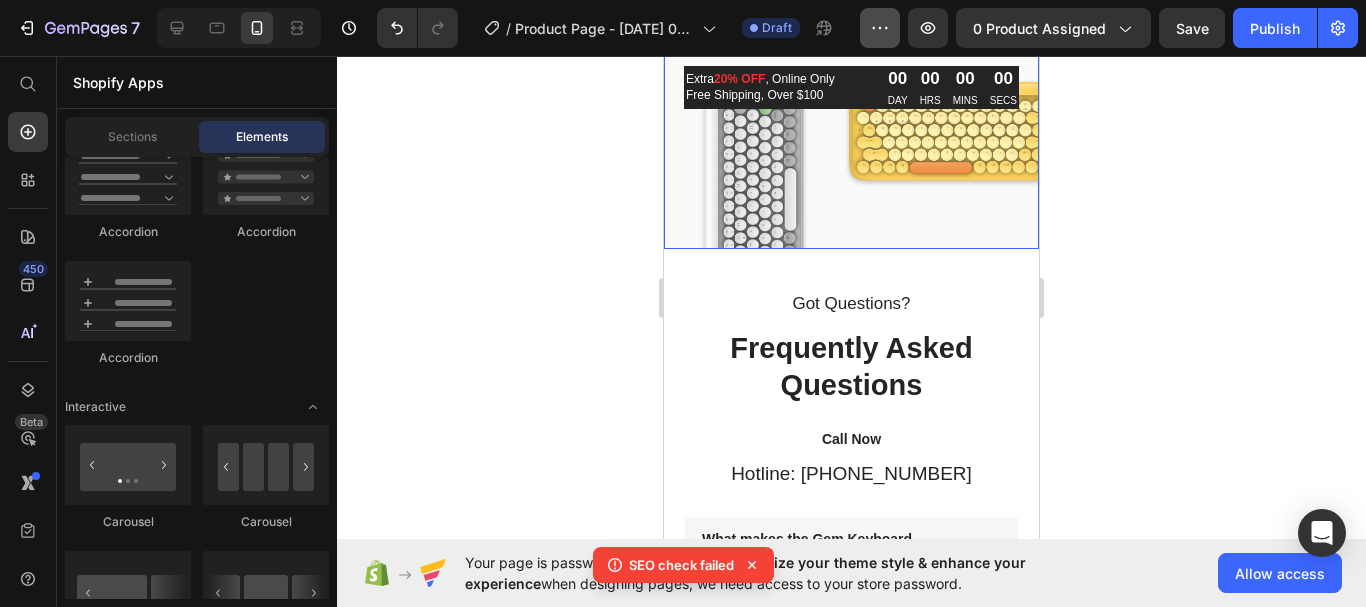 click 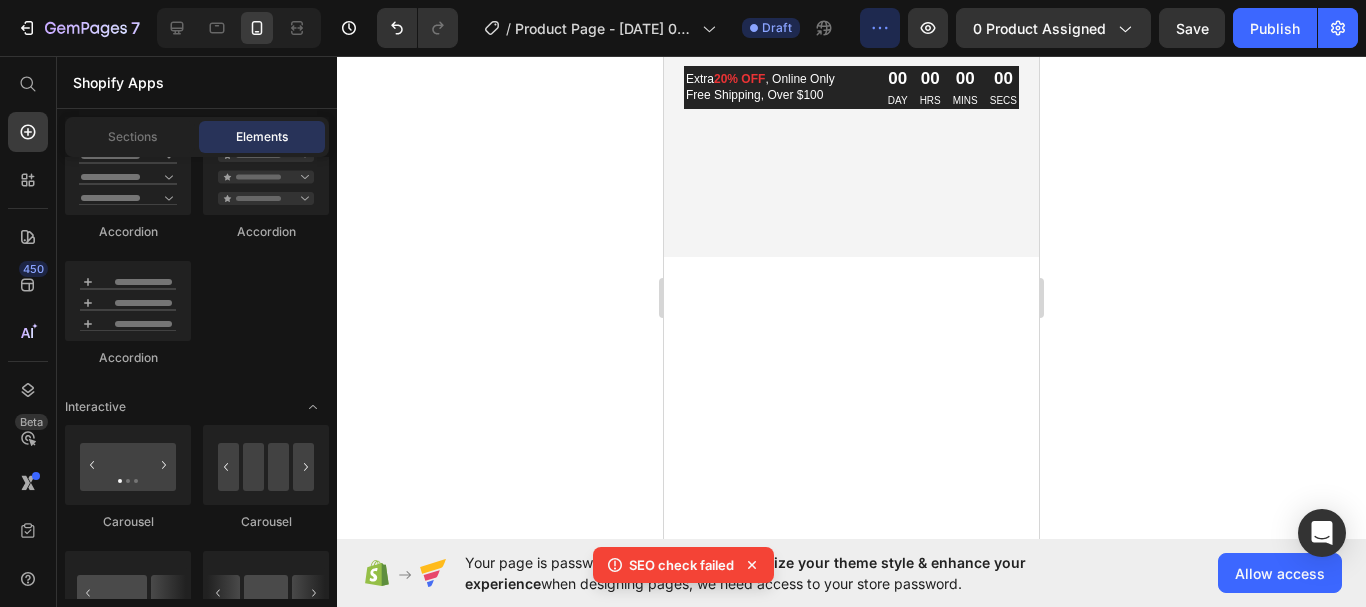 scroll, scrollTop: 2578, scrollLeft: 0, axis: vertical 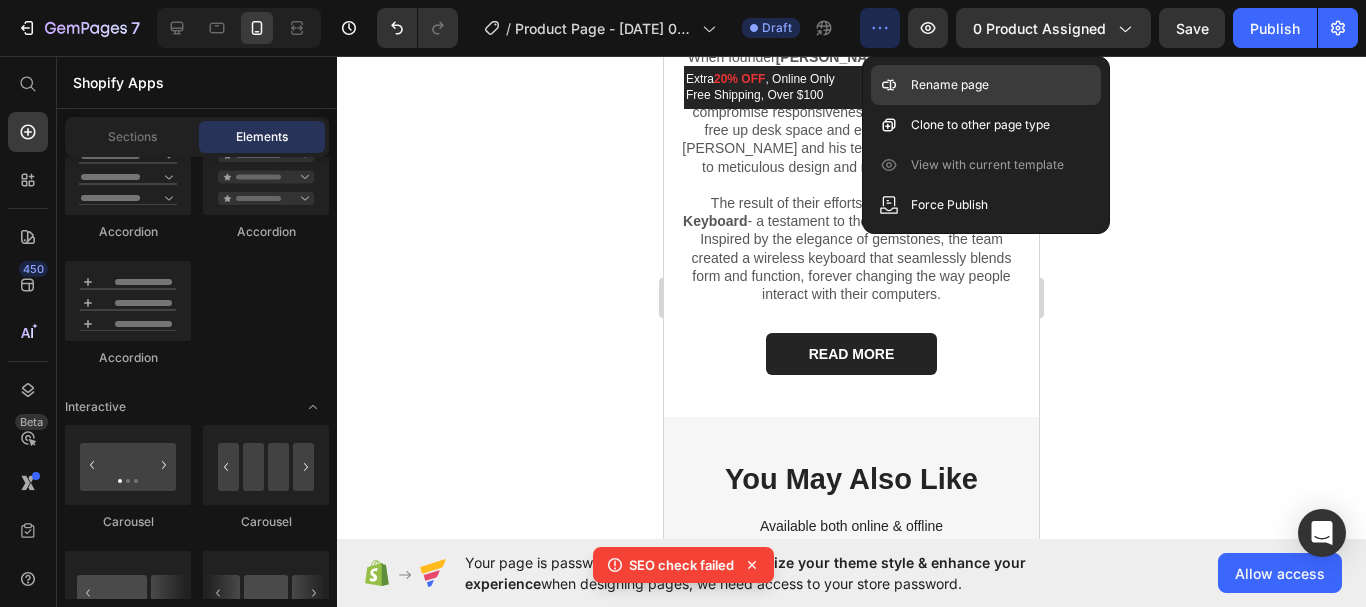 click on "Rename page" 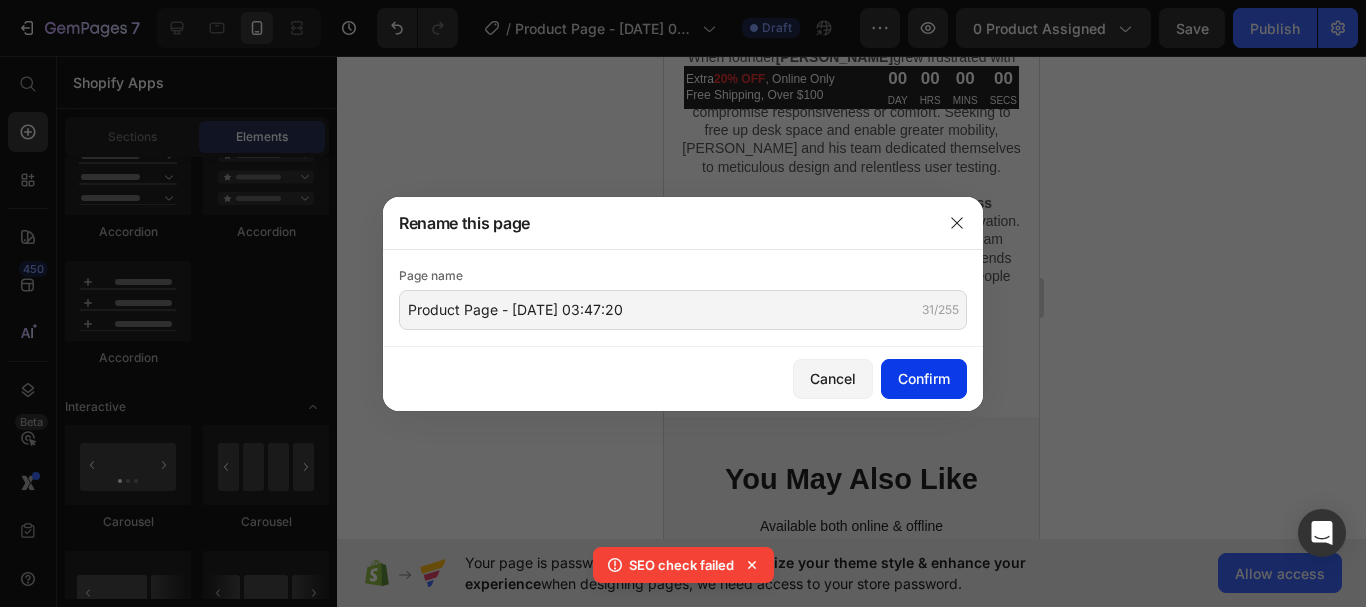 click on "Confirm" at bounding box center (924, 378) 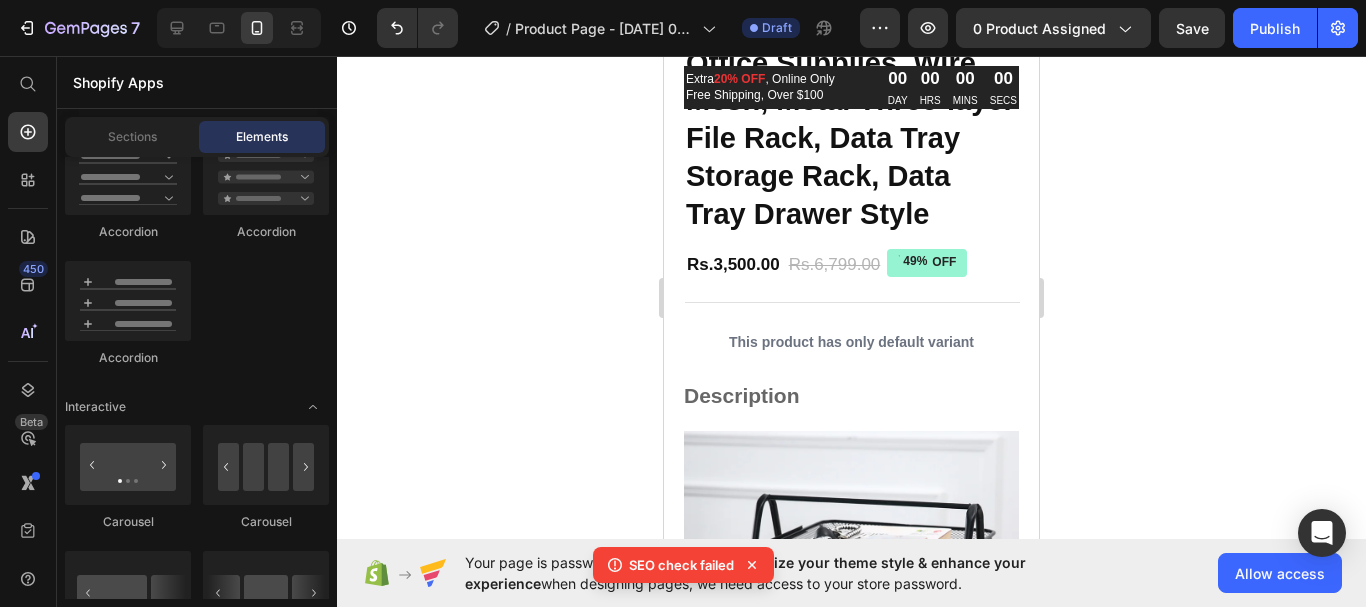 scroll, scrollTop: 0, scrollLeft: 0, axis: both 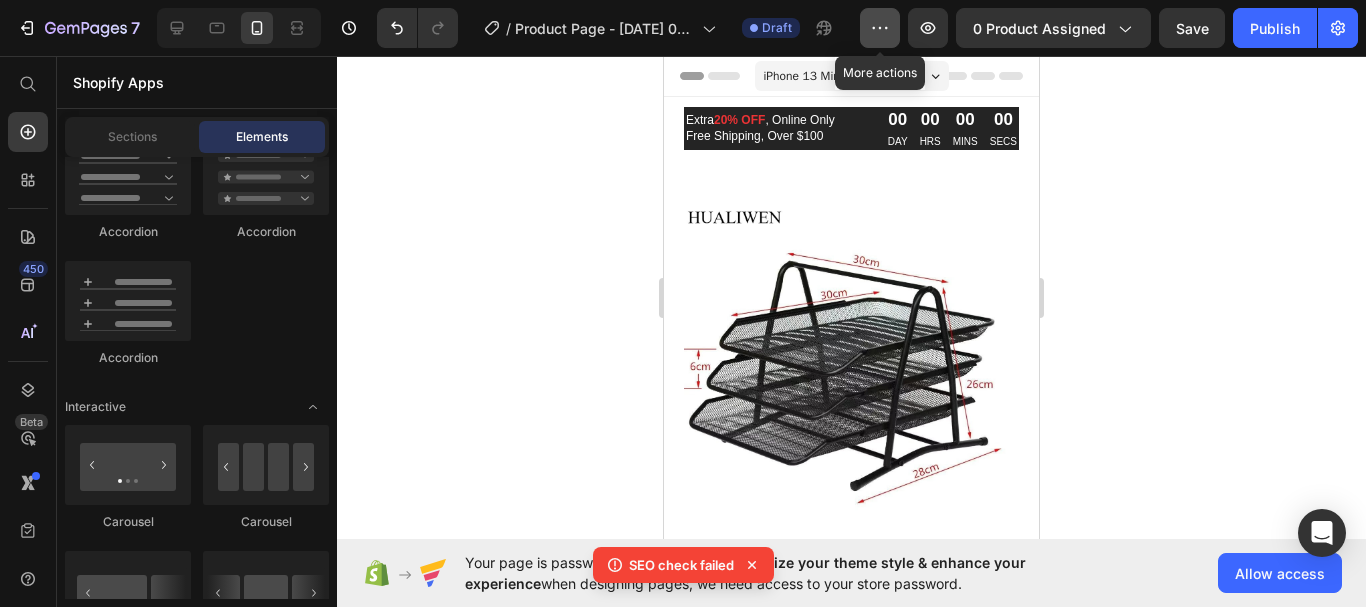 click 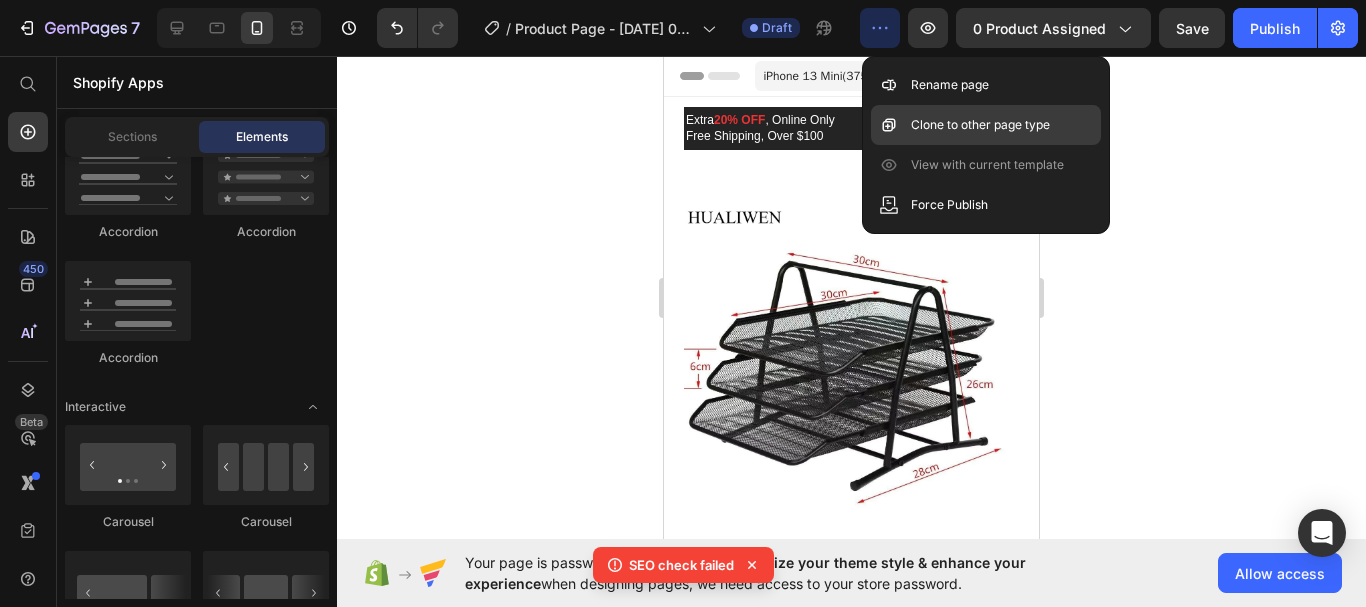 click on "Clone to other page type" at bounding box center (980, 125) 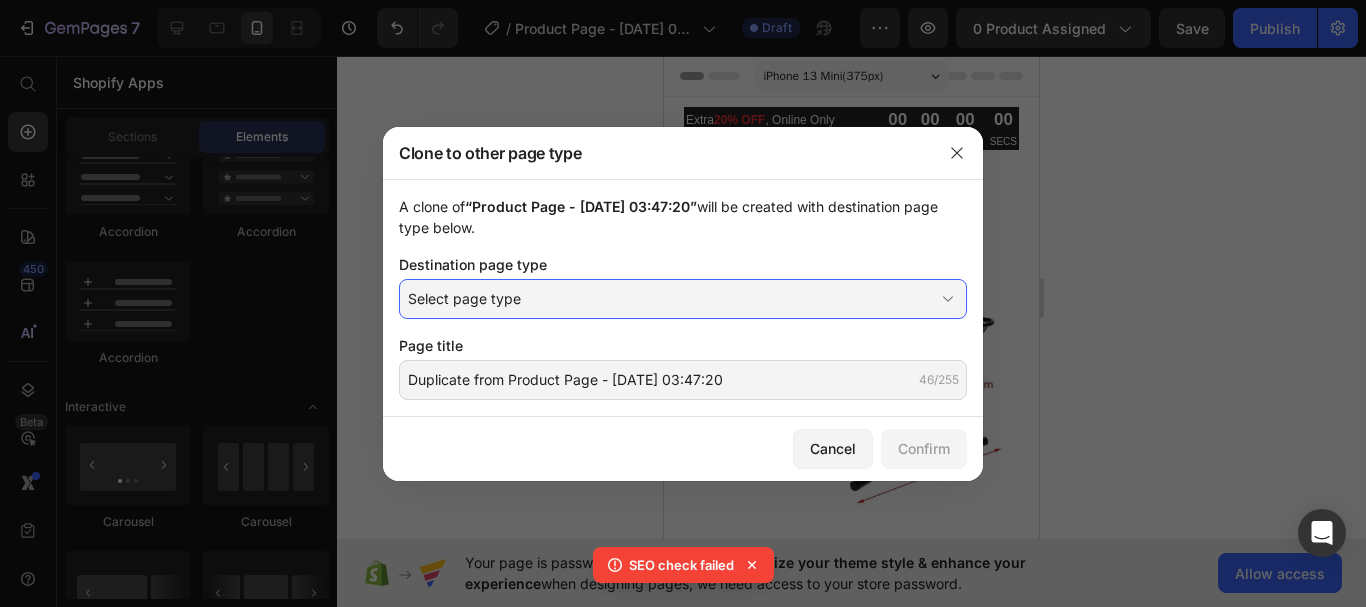 drag, startPoint x: 1140, startPoint y: 432, endPoint x: 1094, endPoint y: 421, distance: 47.296936 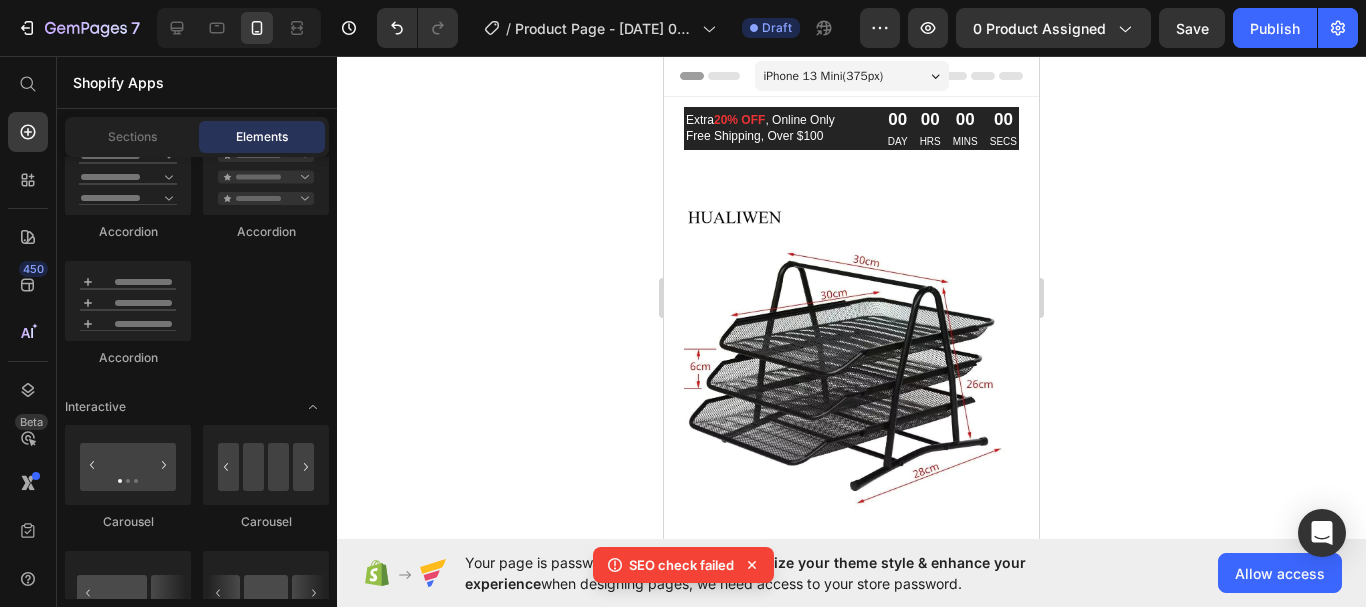 click 